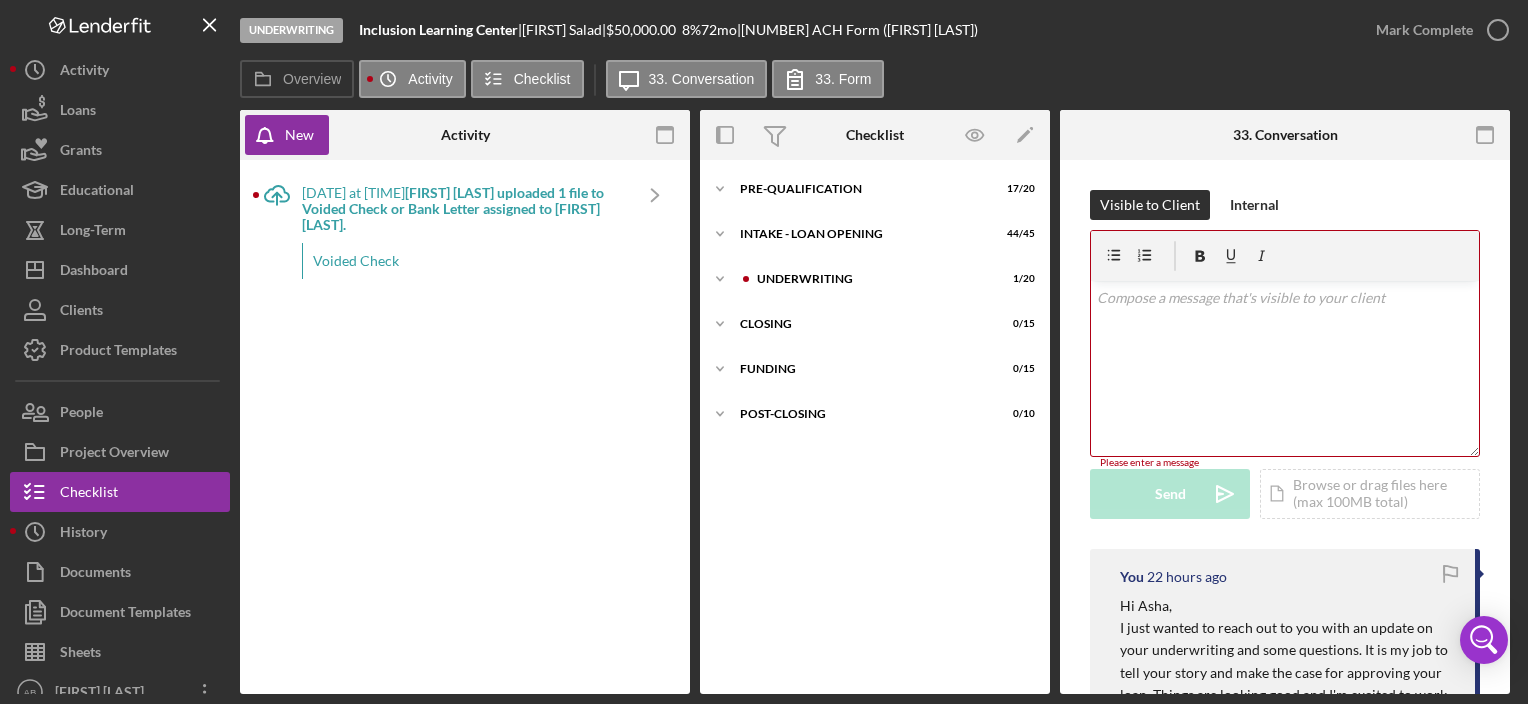scroll, scrollTop: 0, scrollLeft: 0, axis: both 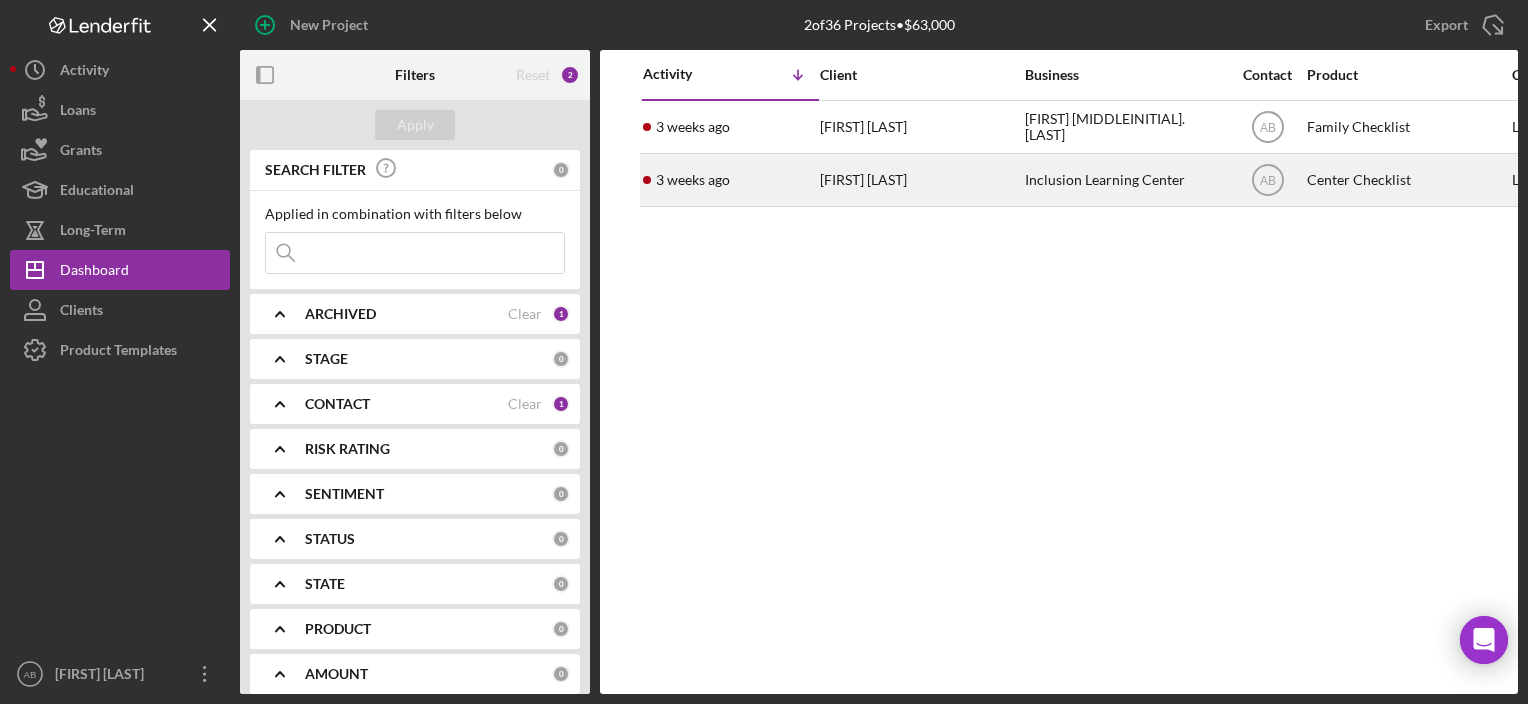 click on "[FIRST] [LAST]" at bounding box center [920, 180] 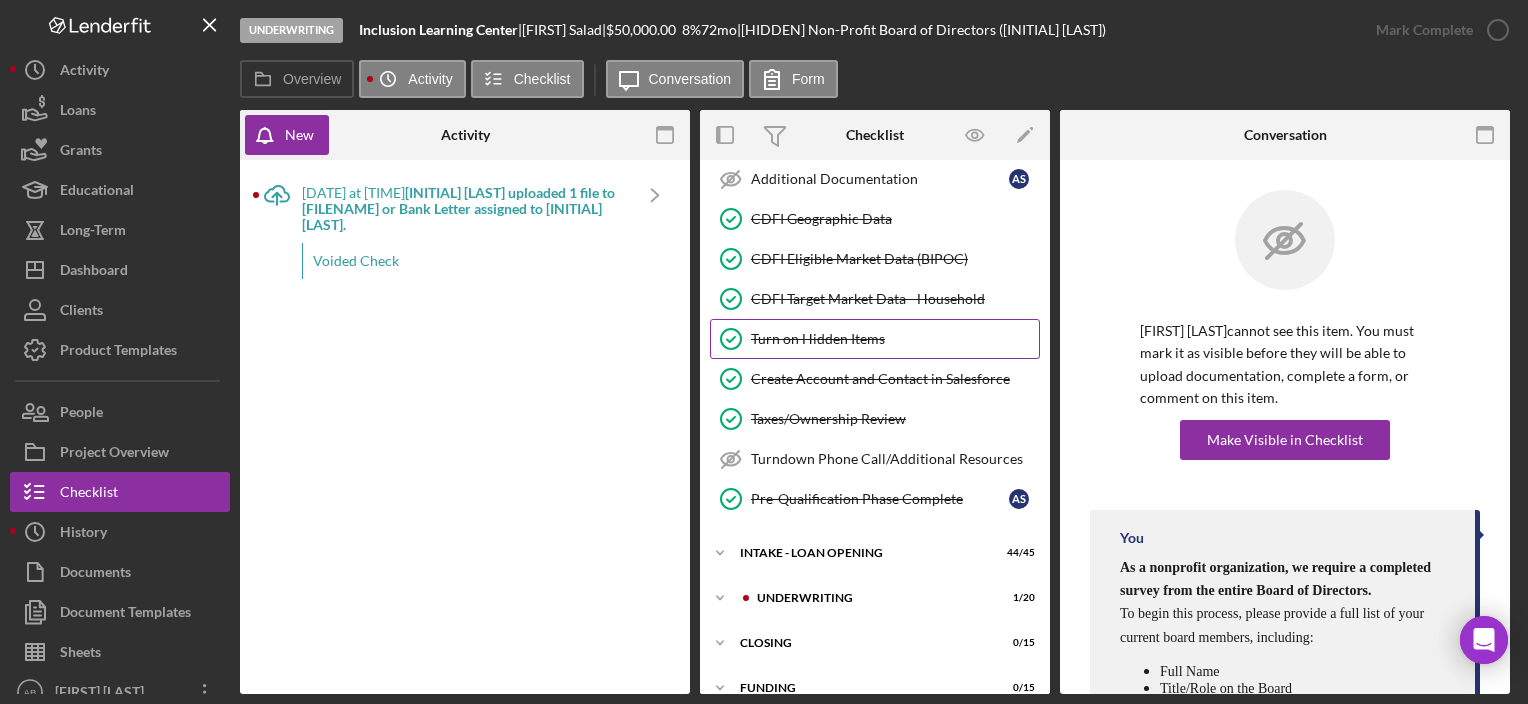 scroll, scrollTop: 494, scrollLeft: 0, axis: vertical 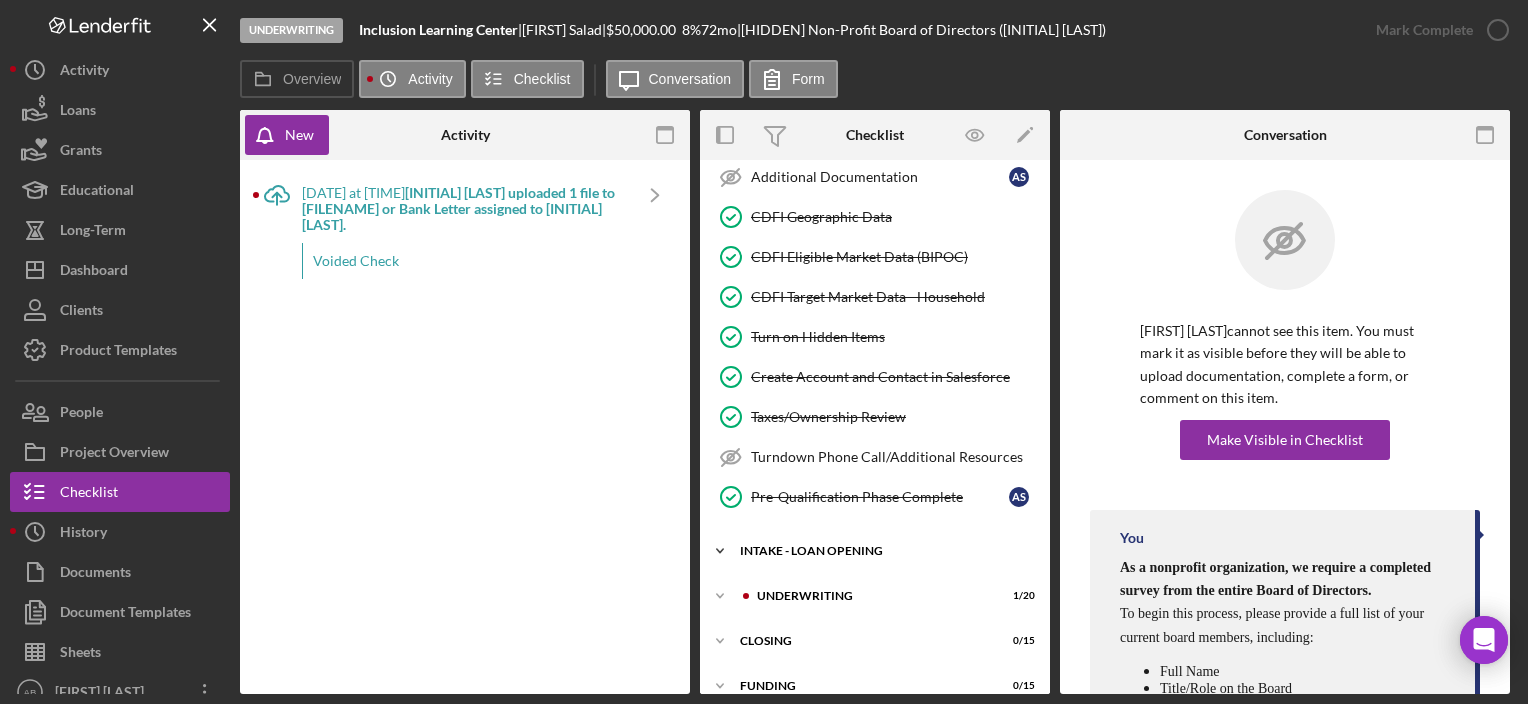 click on "INTAKE - LOAN OPENING" at bounding box center [882, 551] 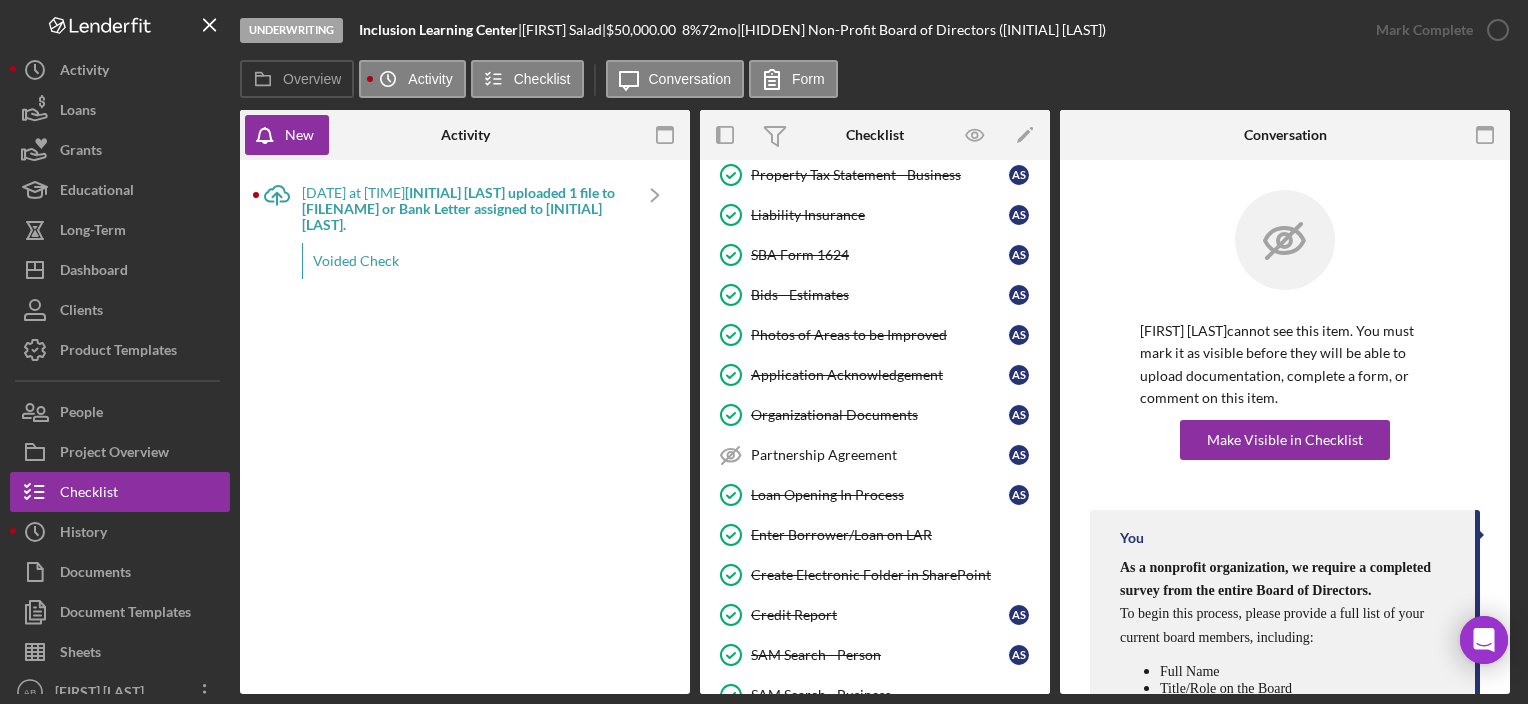 scroll, scrollTop: 1496, scrollLeft: 0, axis: vertical 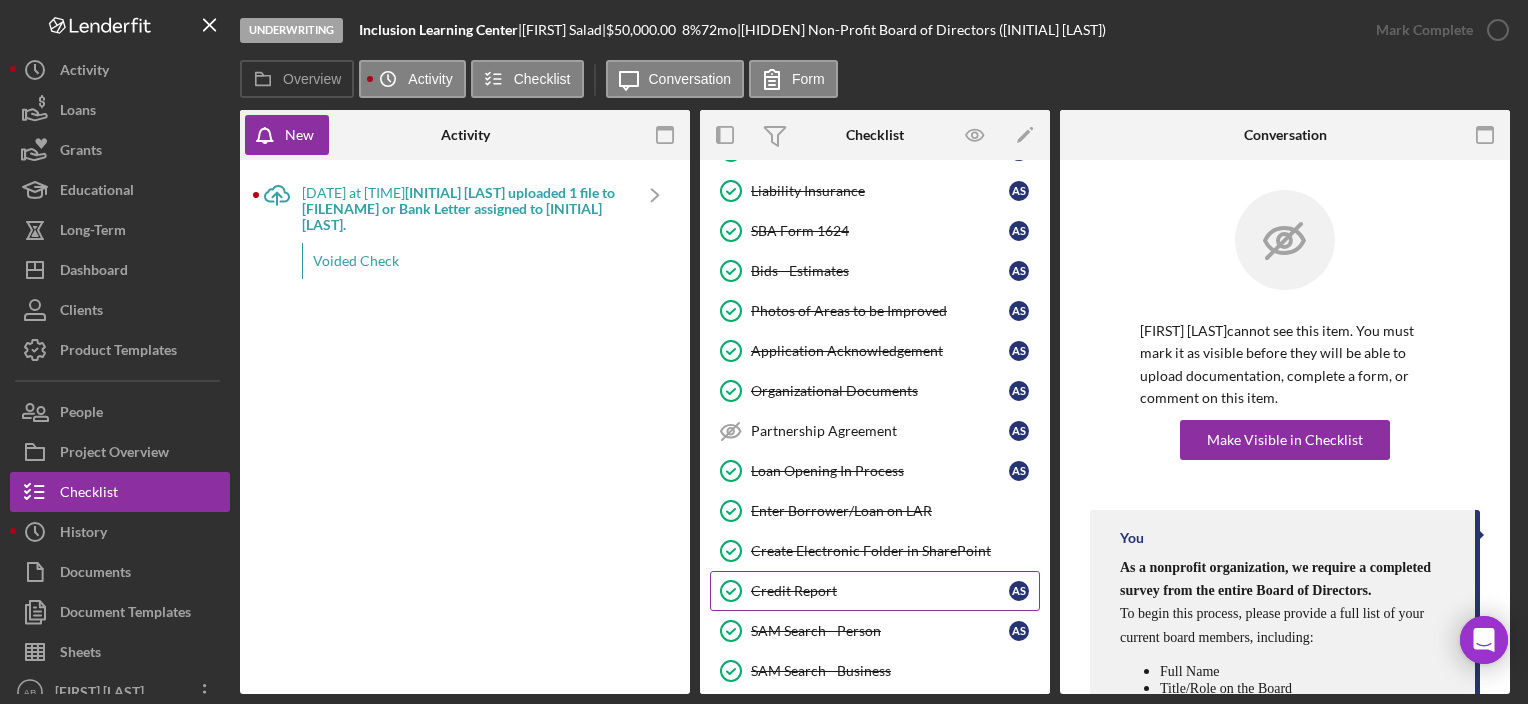 click on "Credit Report" at bounding box center [880, 591] 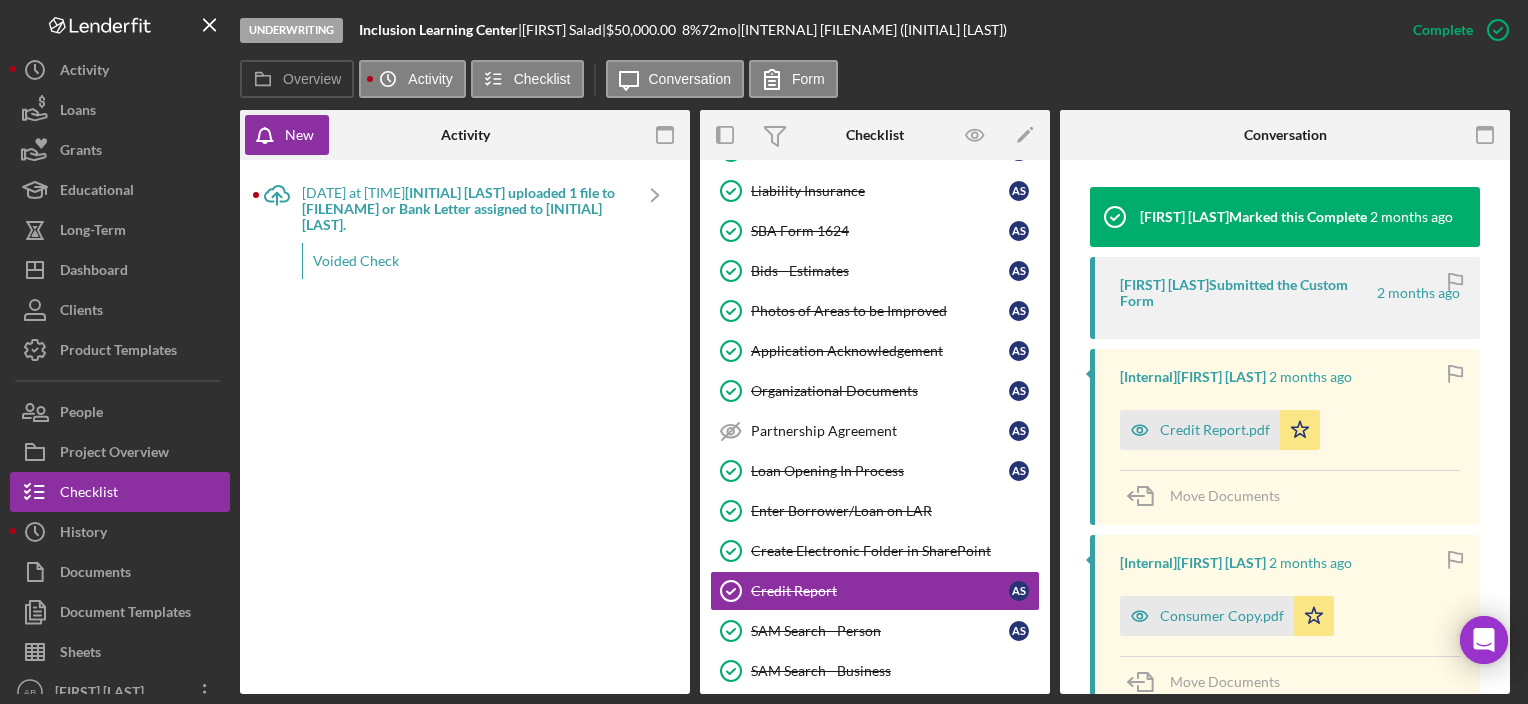 scroll, scrollTop: 628, scrollLeft: 0, axis: vertical 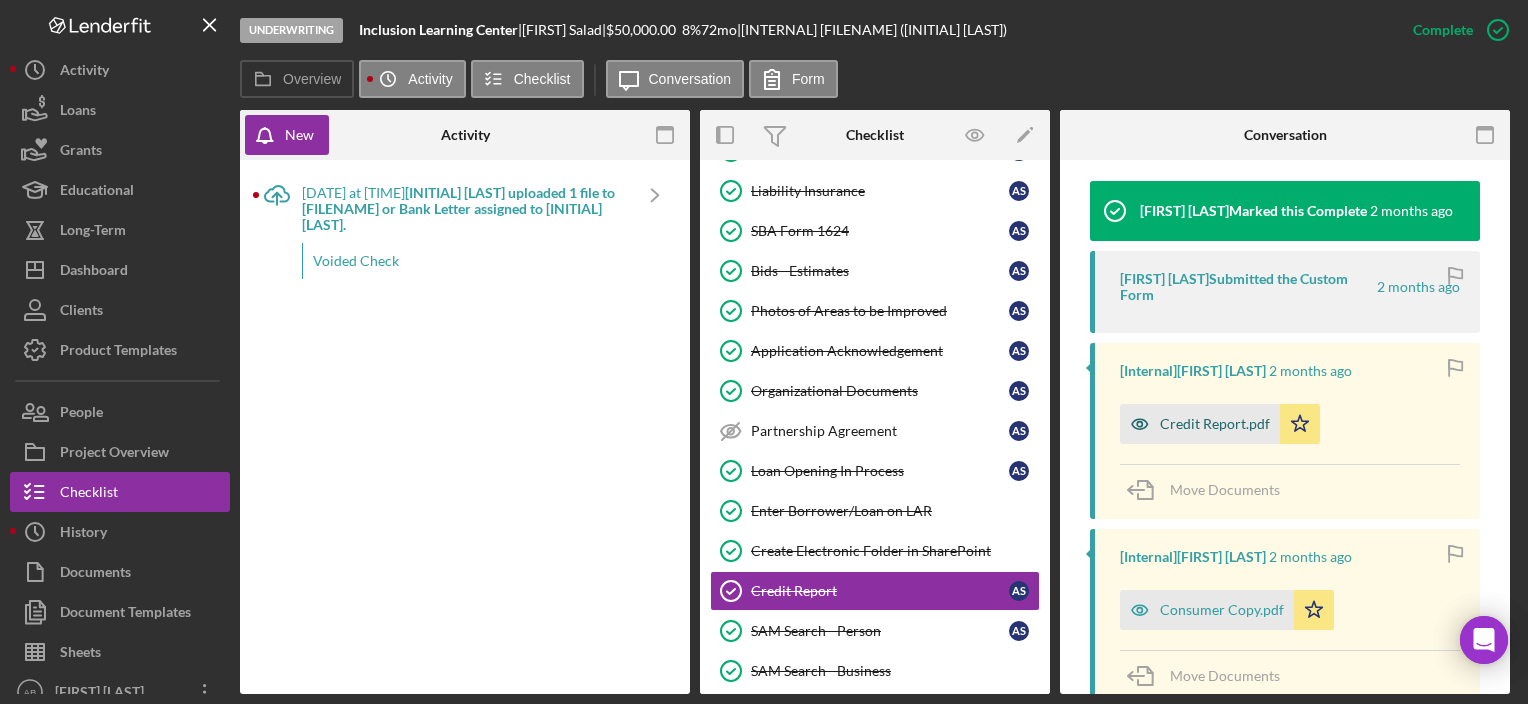click on "Credit Report.pdf" at bounding box center (1215, 424) 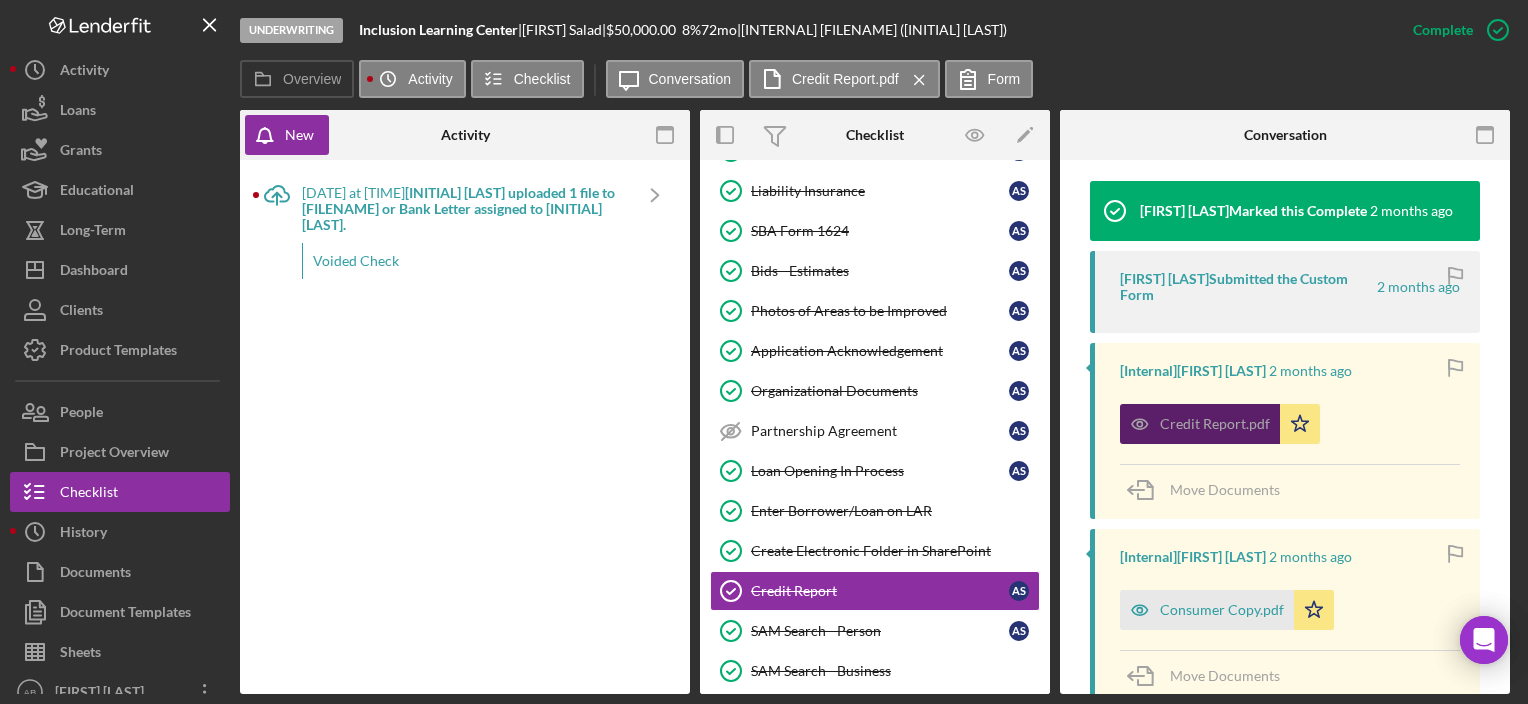 click 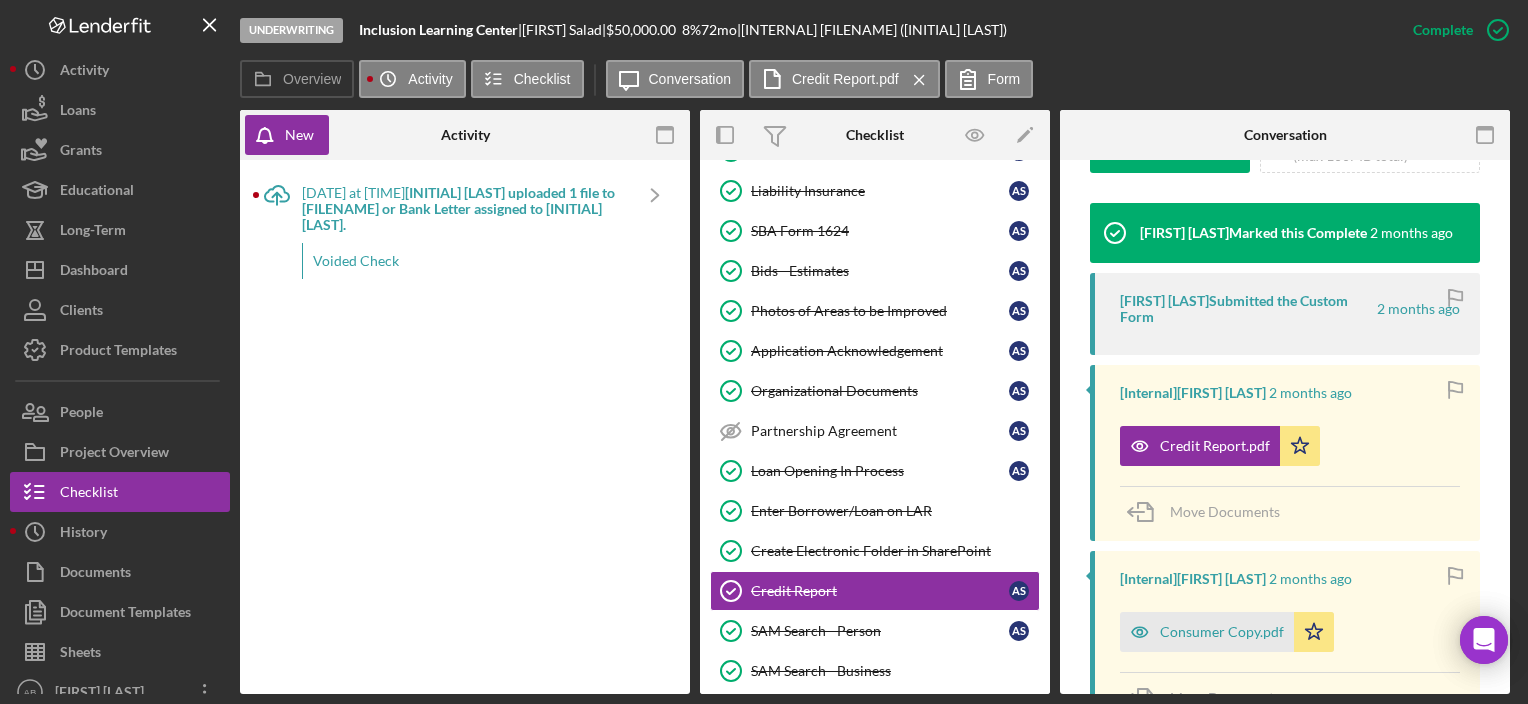 scroll, scrollTop: 610, scrollLeft: 0, axis: vertical 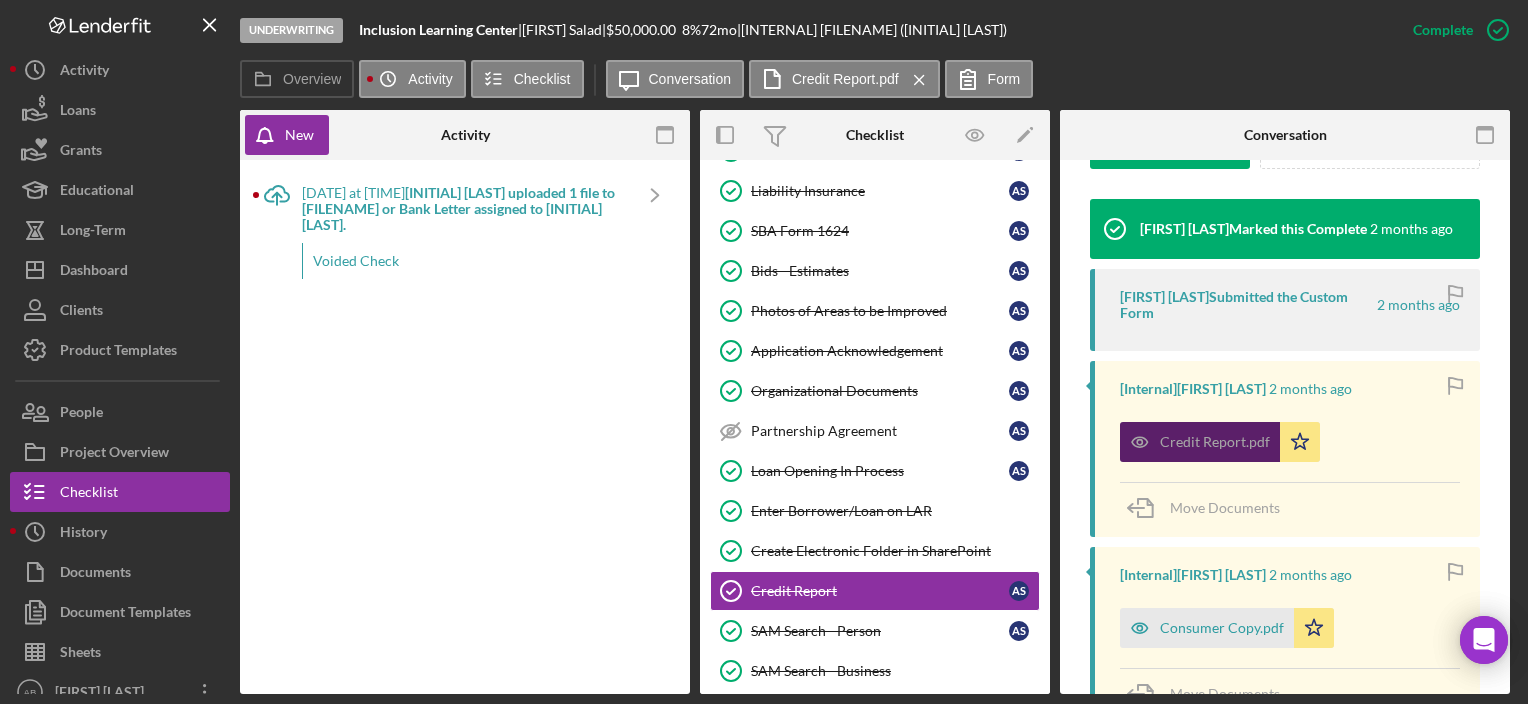 drag, startPoint x: 1233, startPoint y: 443, endPoint x: 1148, endPoint y: 431, distance: 85.84288 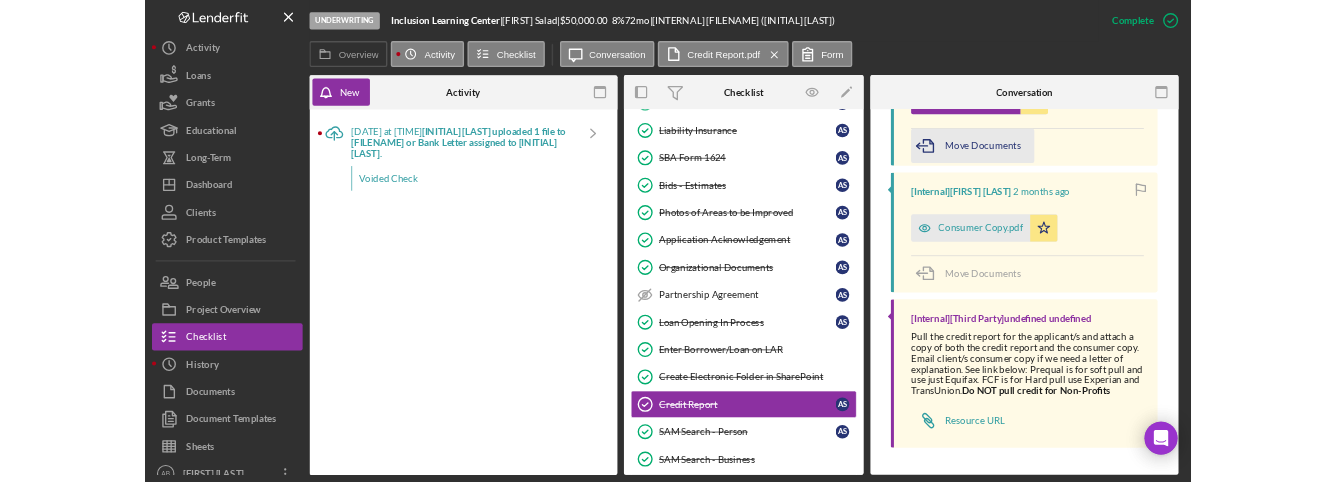 scroll, scrollTop: 910, scrollLeft: 0, axis: vertical 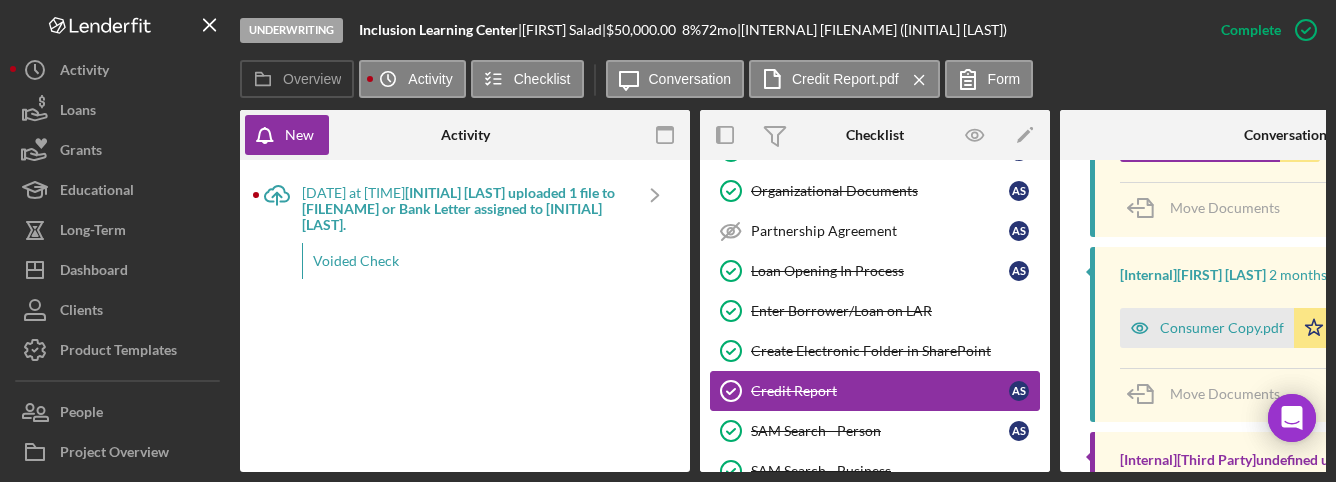 click on "Credit Report Credit Report A S" at bounding box center [875, 391] 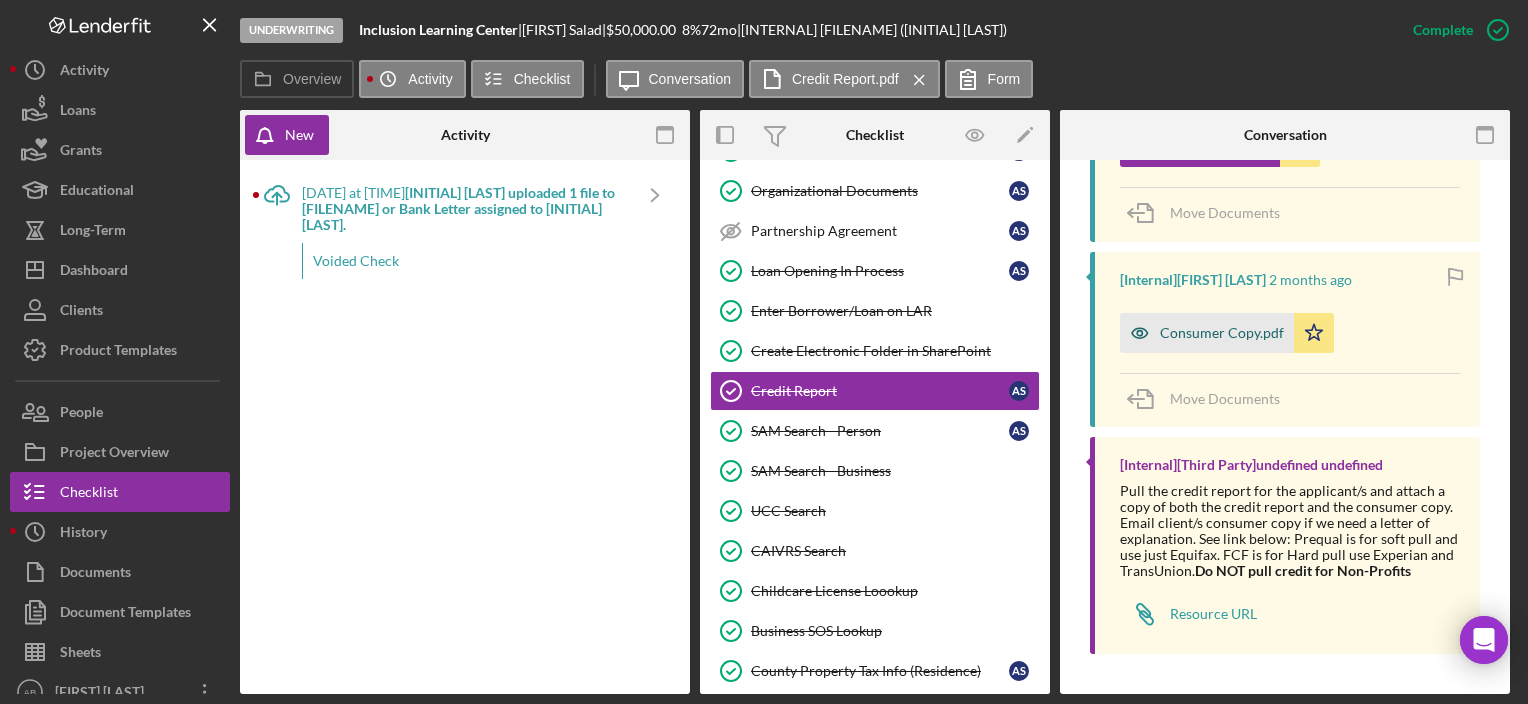 click on "Consumer Copy.pdf" at bounding box center (1207, 333) 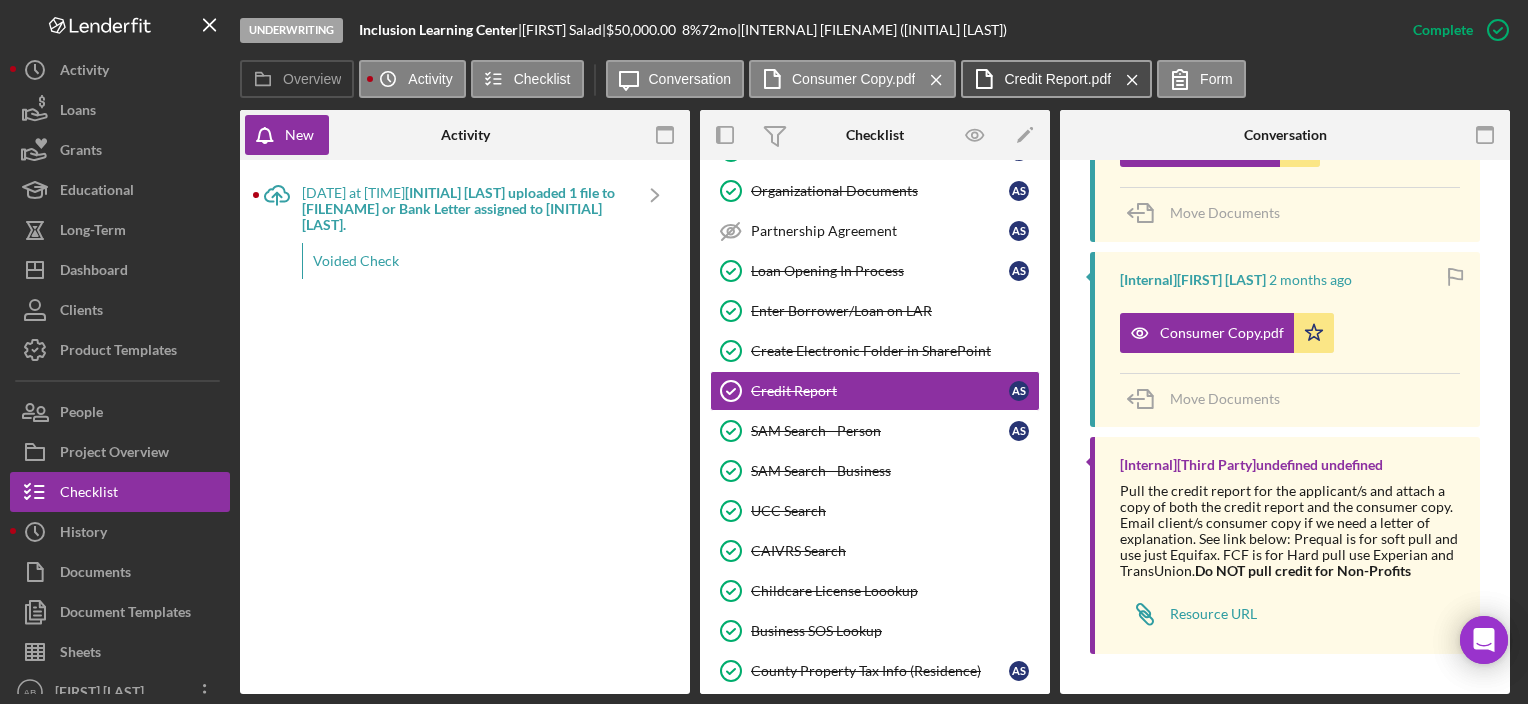 click on "[FILENAME] Icon/Menu Close" at bounding box center (1056, 79) 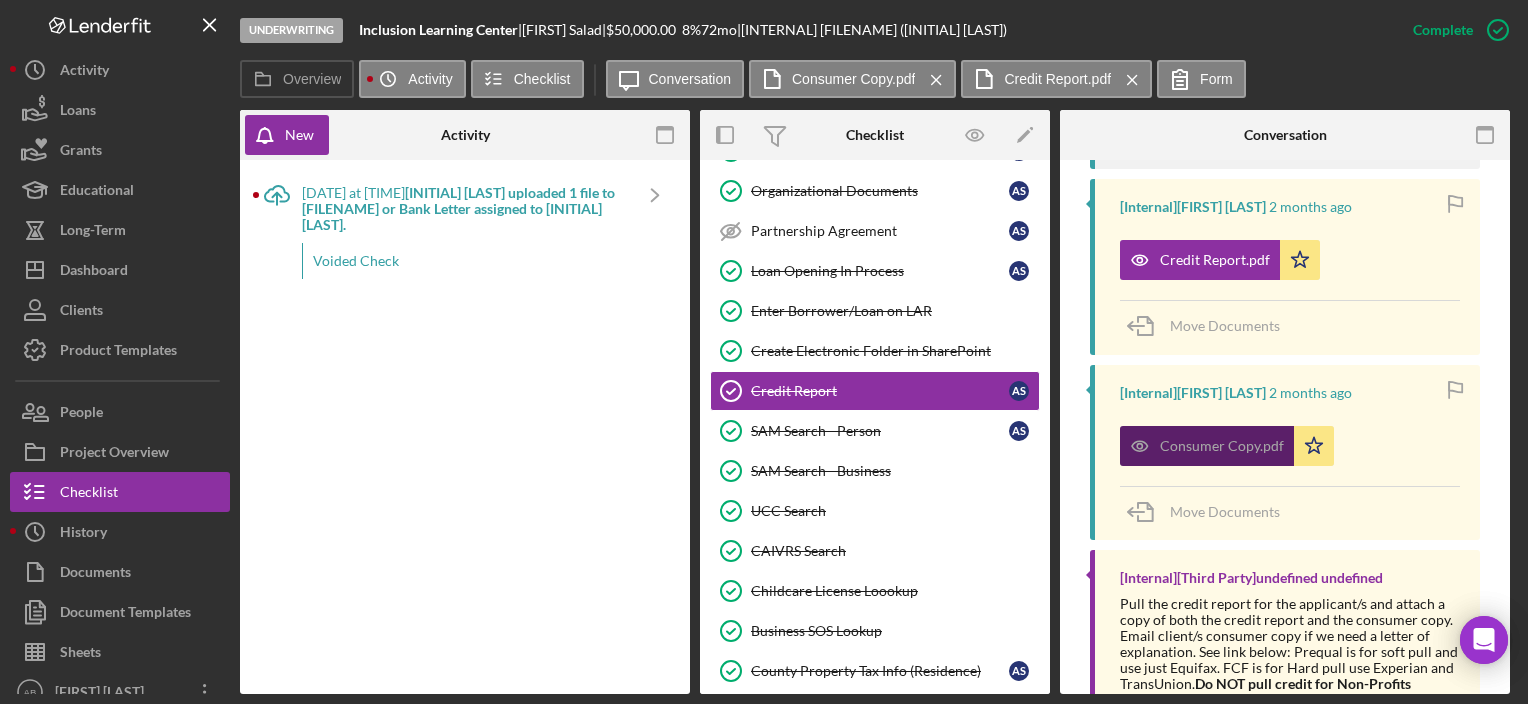 scroll, scrollTop: 765, scrollLeft: 0, axis: vertical 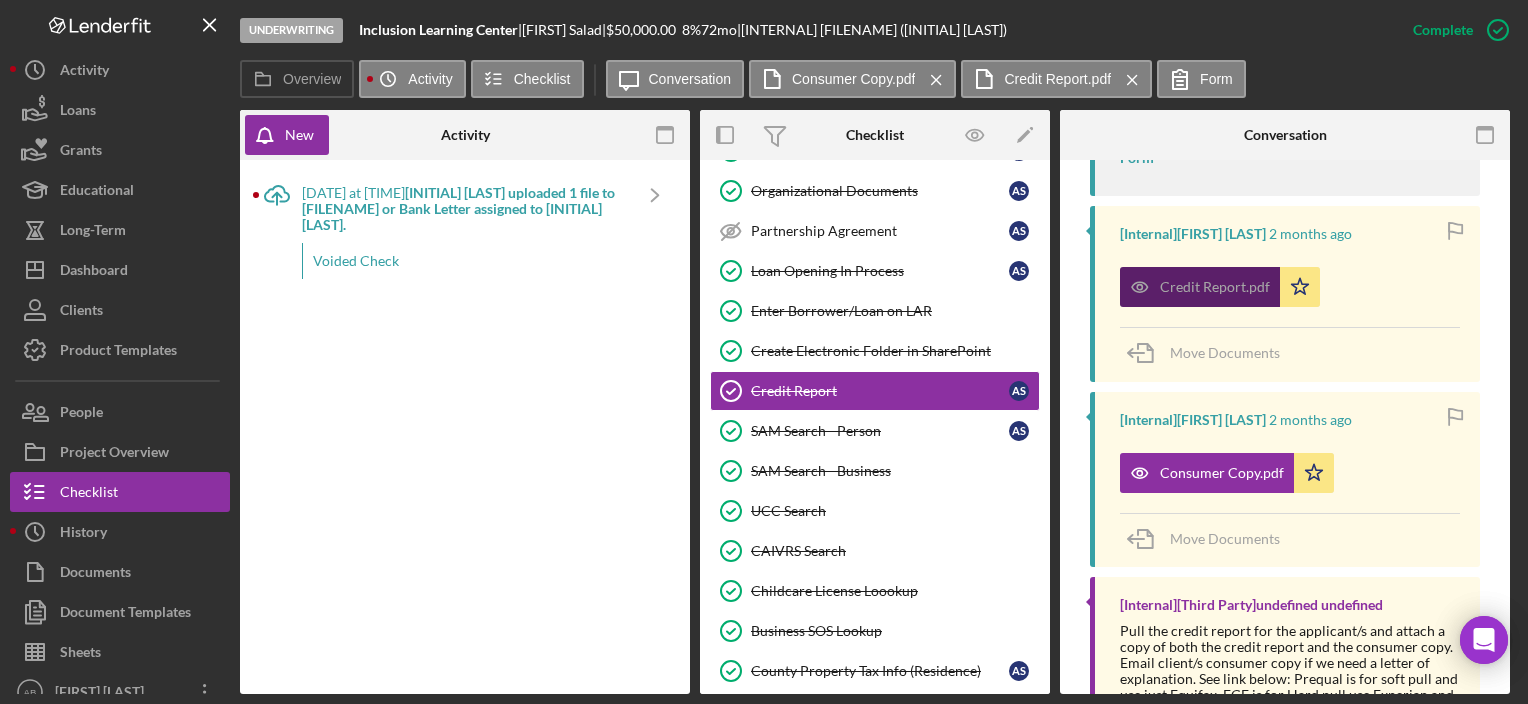 click on "Credit Report.pdf" at bounding box center [1215, 287] 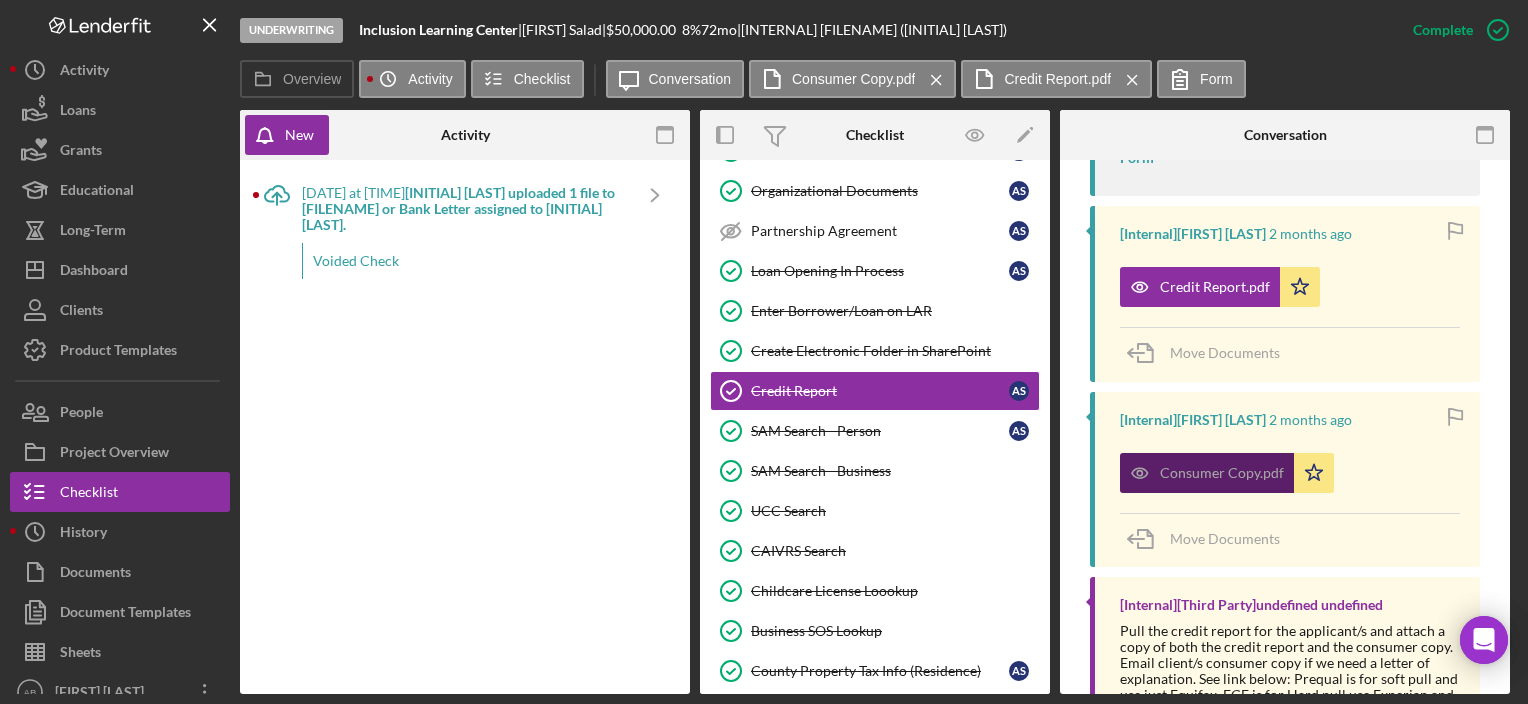 click on "Consumer Copy.pdf" at bounding box center [1222, 473] 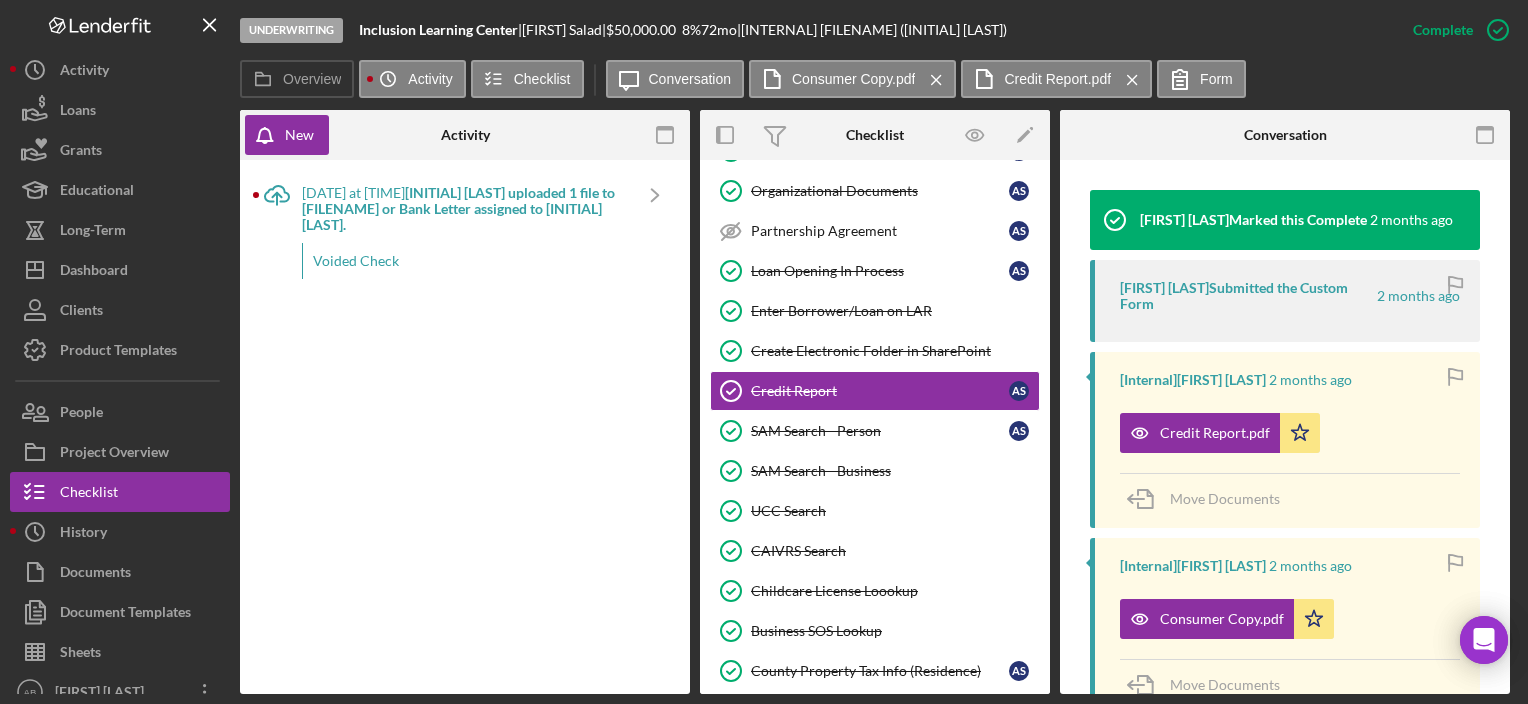 scroll, scrollTop: 618, scrollLeft: 0, axis: vertical 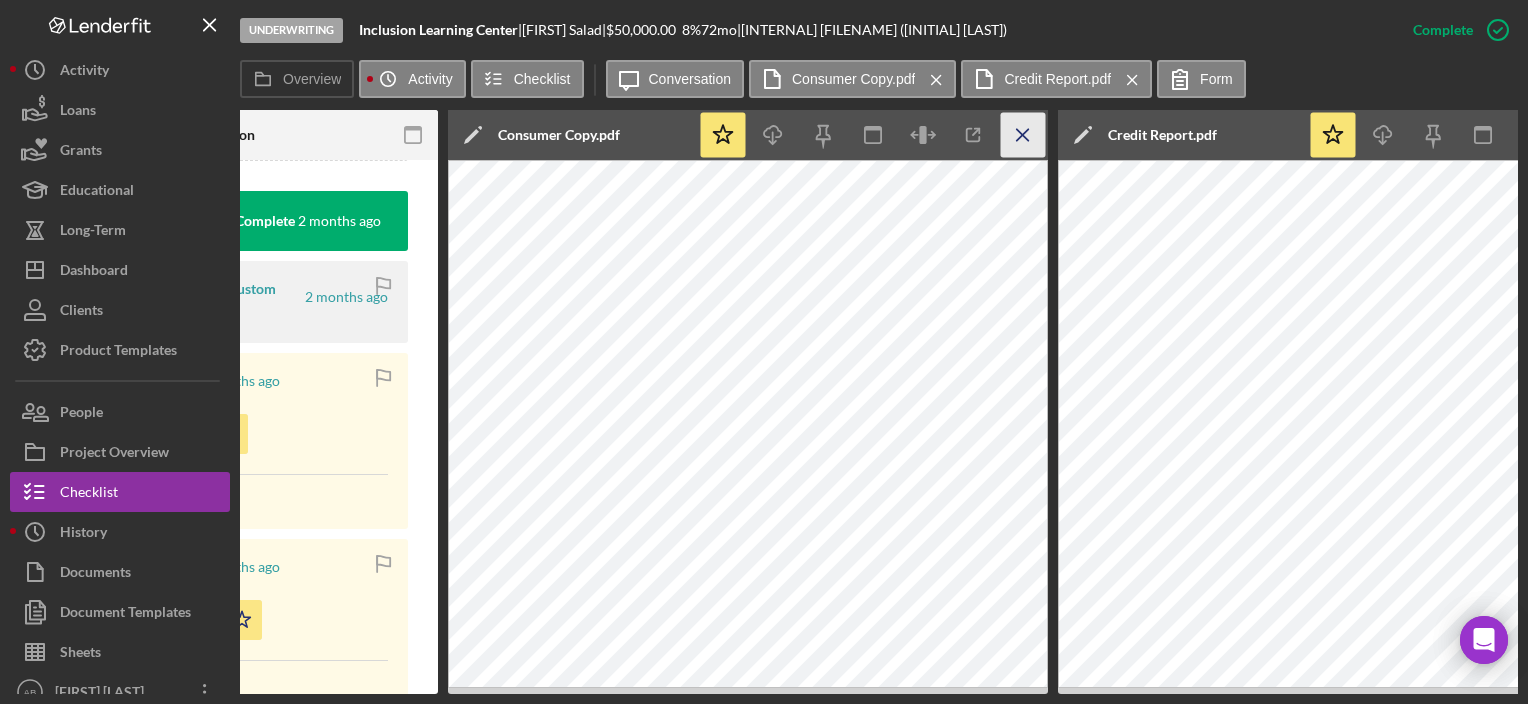 click on "Icon/Menu Close" 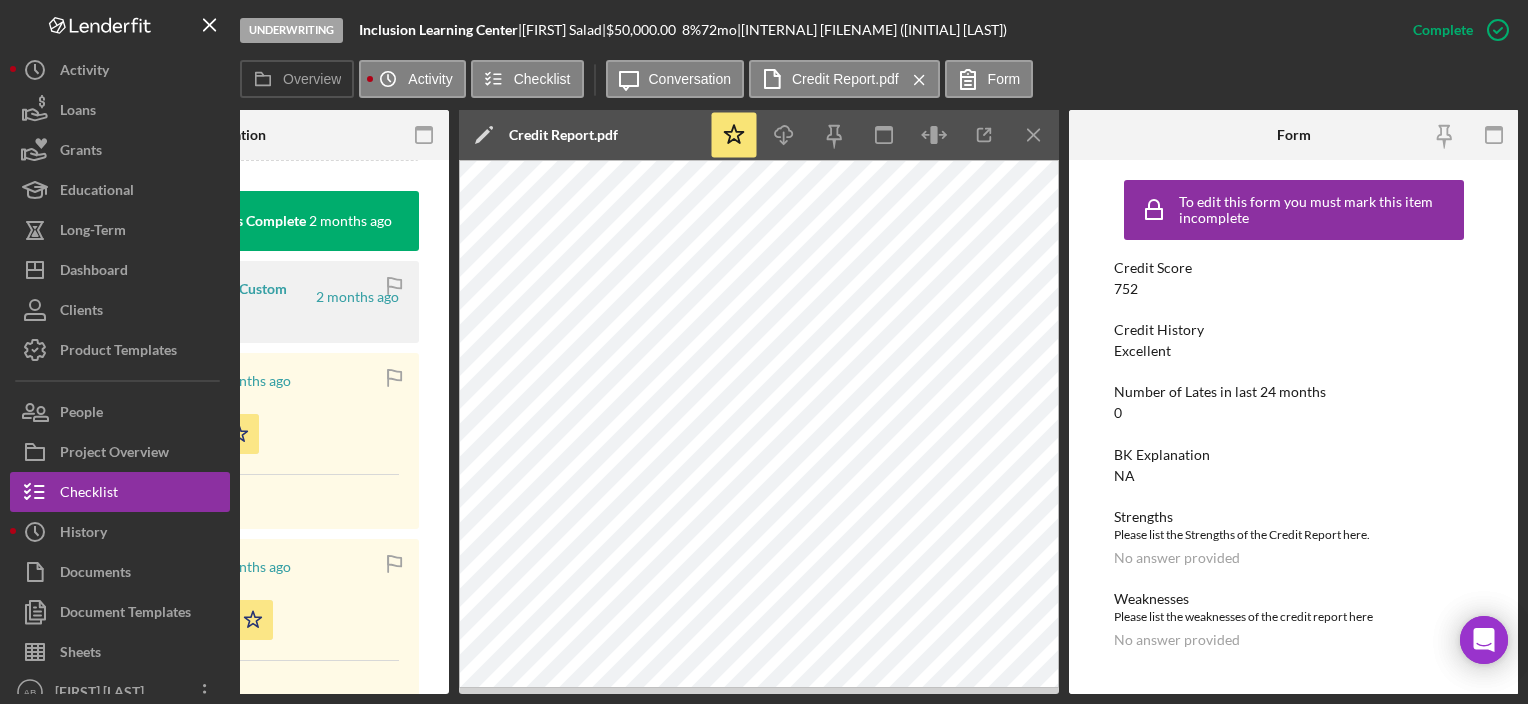 click on "Underwriting Inclusion Learning Center   |   [FIRST]   [LAST]   |   $50,000.00    8 %   72  mo   |   [INTERNAL] [FILENAME] ([INITIAL] [LAST])" at bounding box center [816, 30] 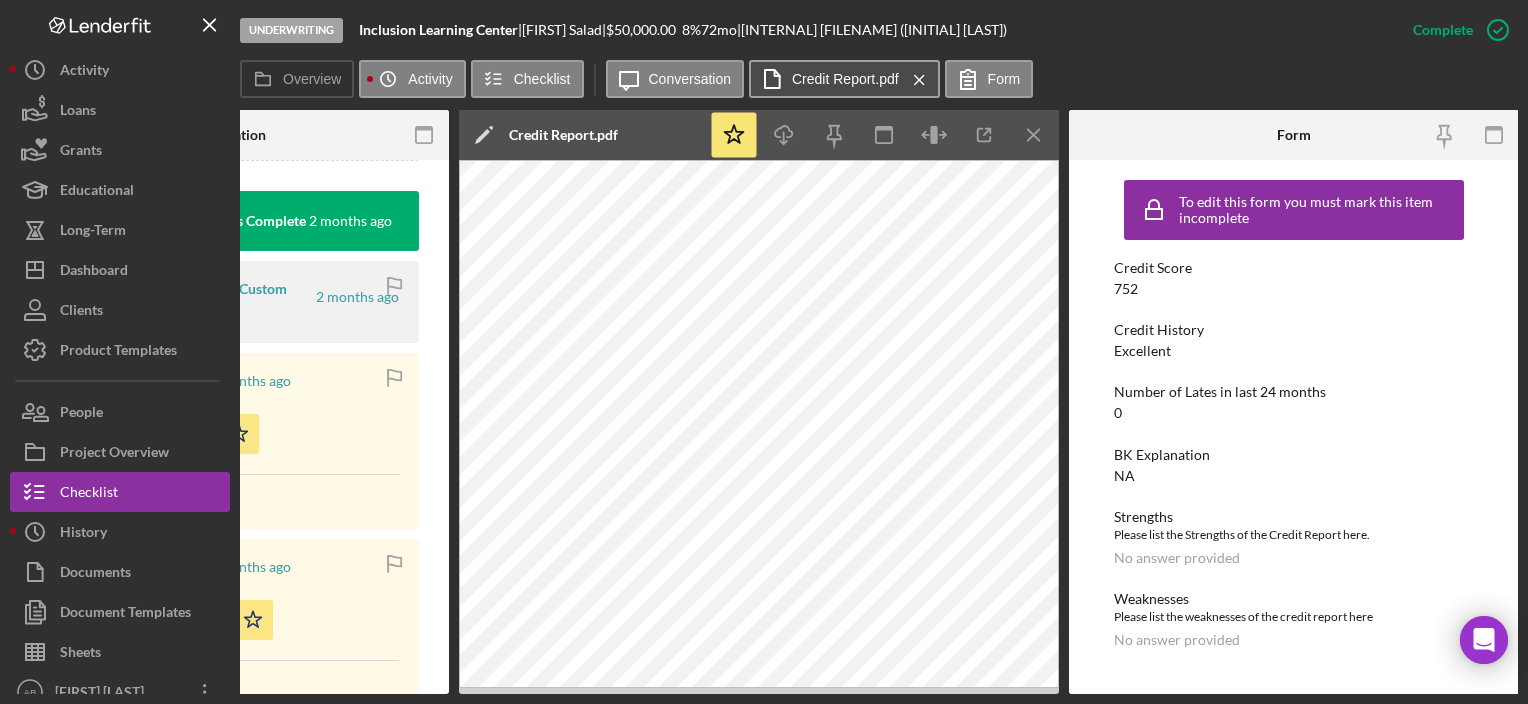 click on "Credit Report.pdf" at bounding box center [845, 79] 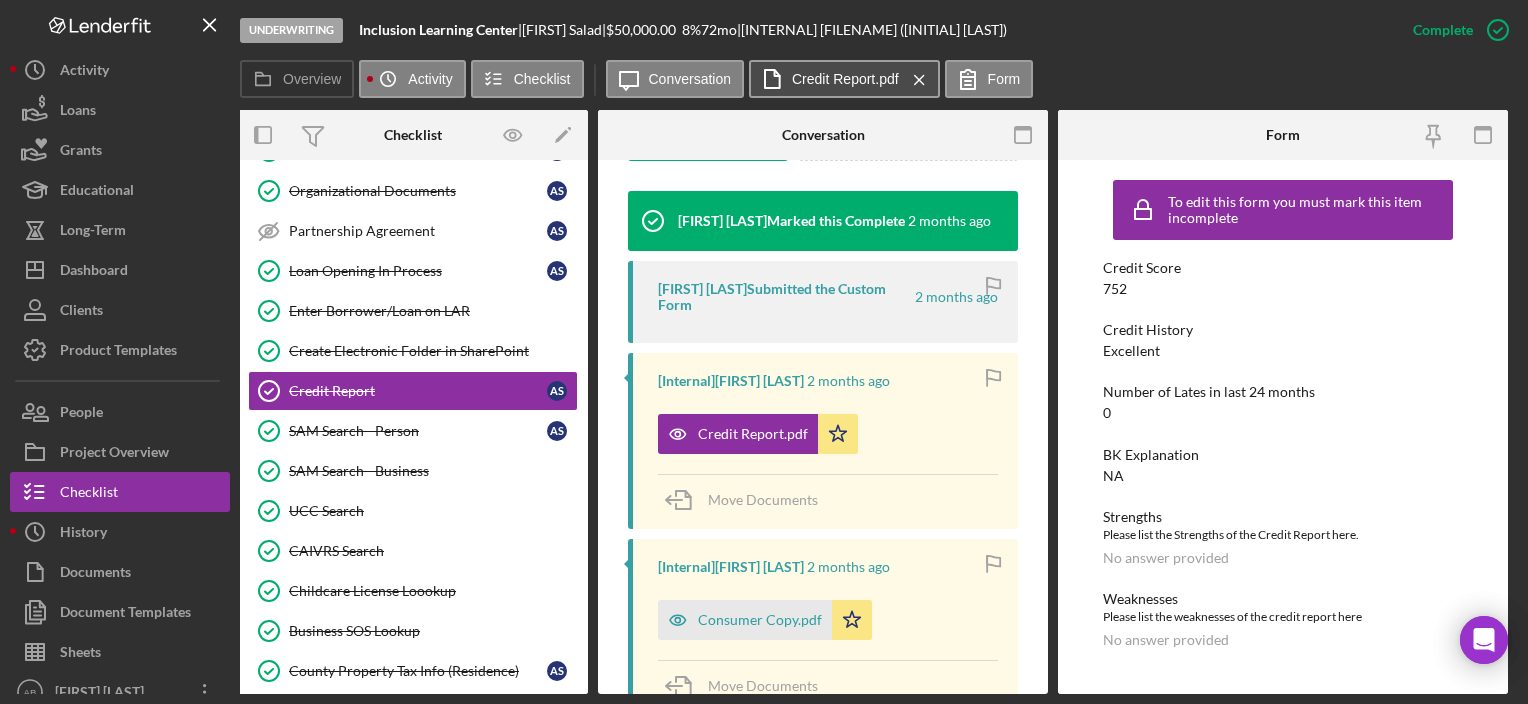 scroll, scrollTop: 0, scrollLeft: 452, axis: horizontal 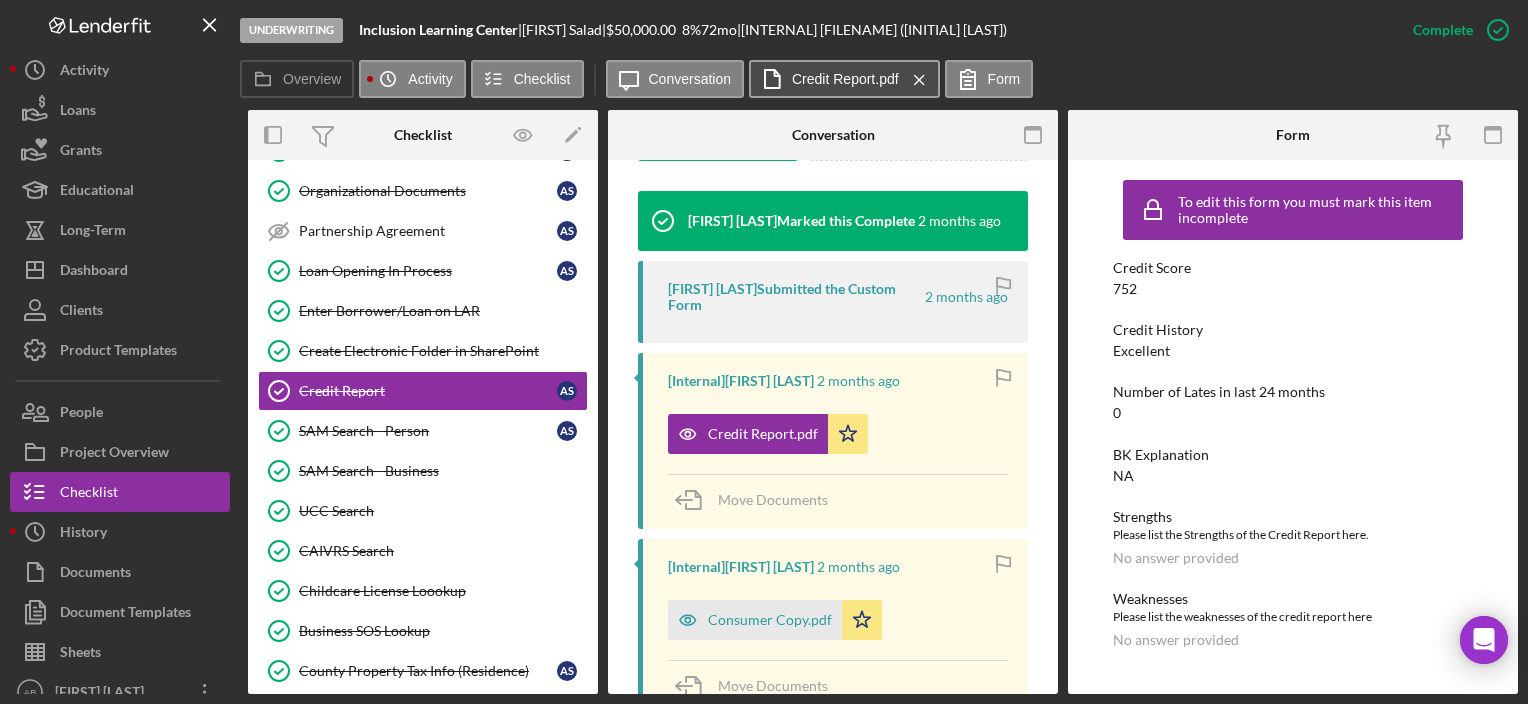 click on "[FILENAME] Icon/Menu Close" at bounding box center (844, 79) 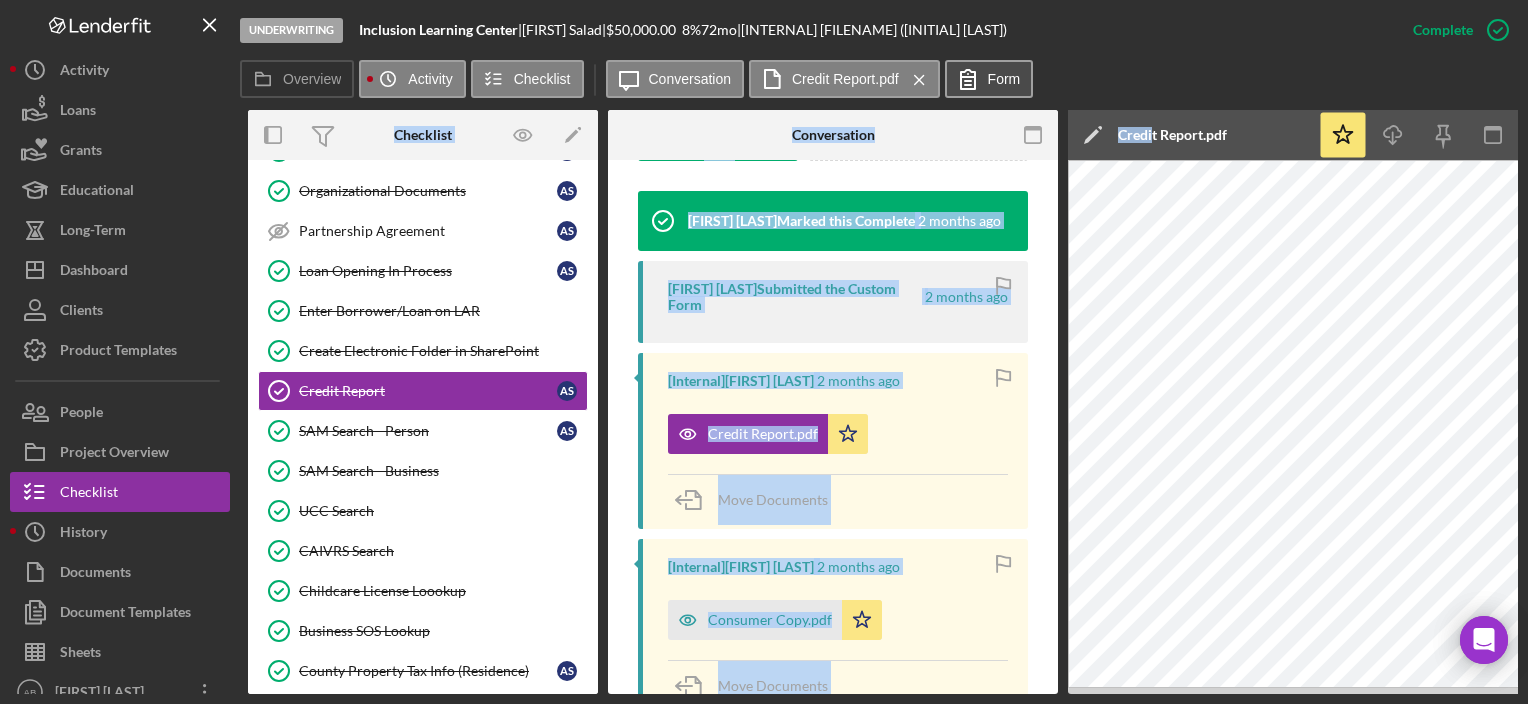drag, startPoint x: 1154, startPoint y: 125, endPoint x: 1024, endPoint y: 65, distance: 143.1782 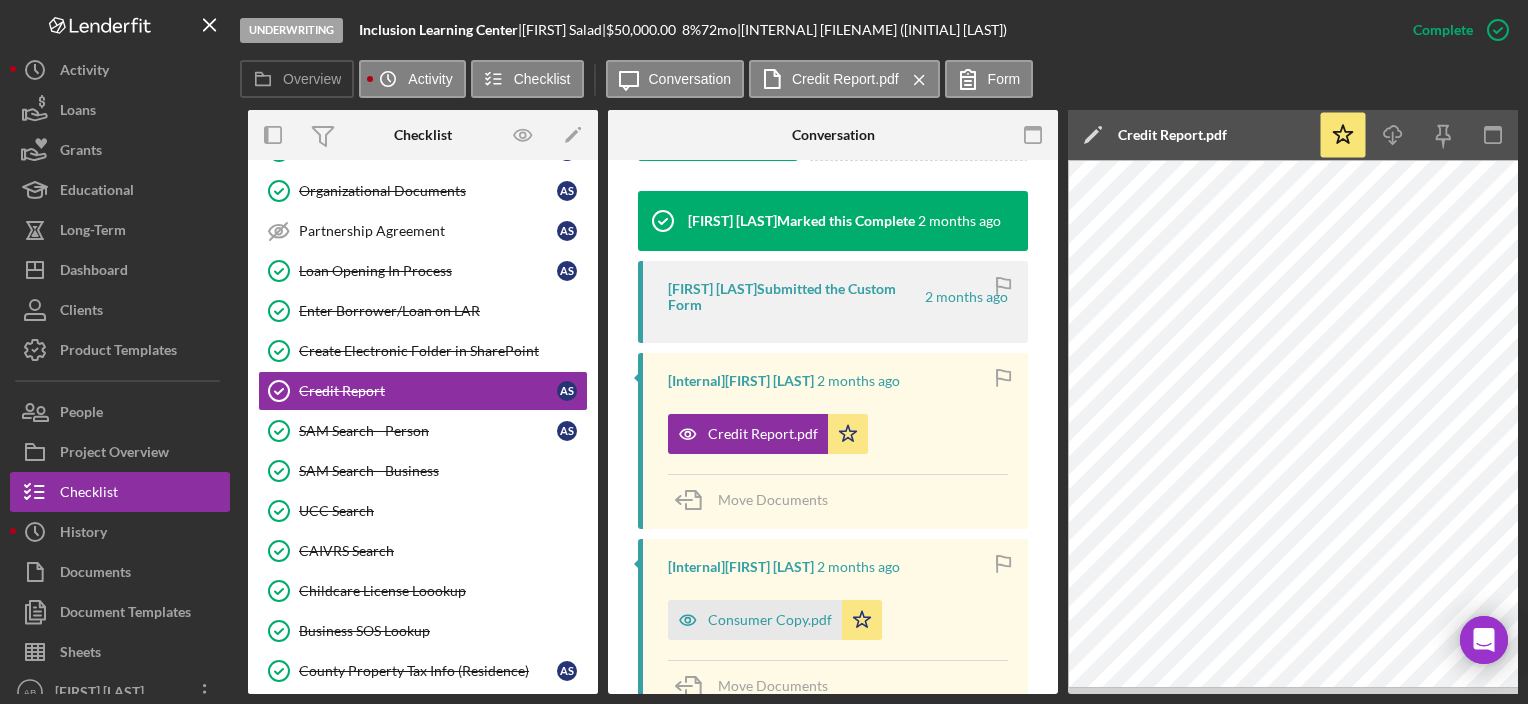 drag, startPoint x: 1024, startPoint y: 65, endPoint x: 1131, endPoint y: 48, distance: 108.34205 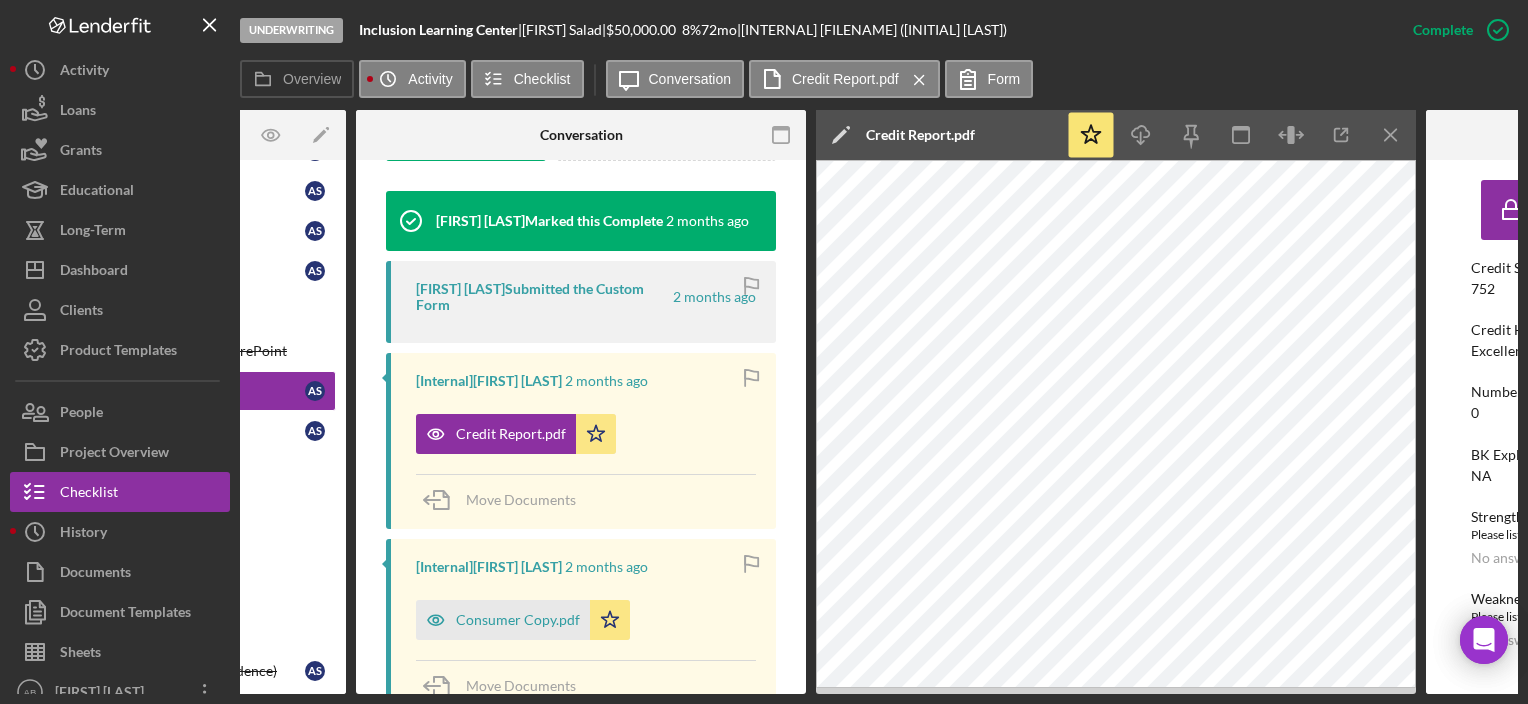 scroll, scrollTop: 0, scrollLeft: 704, axis: horizontal 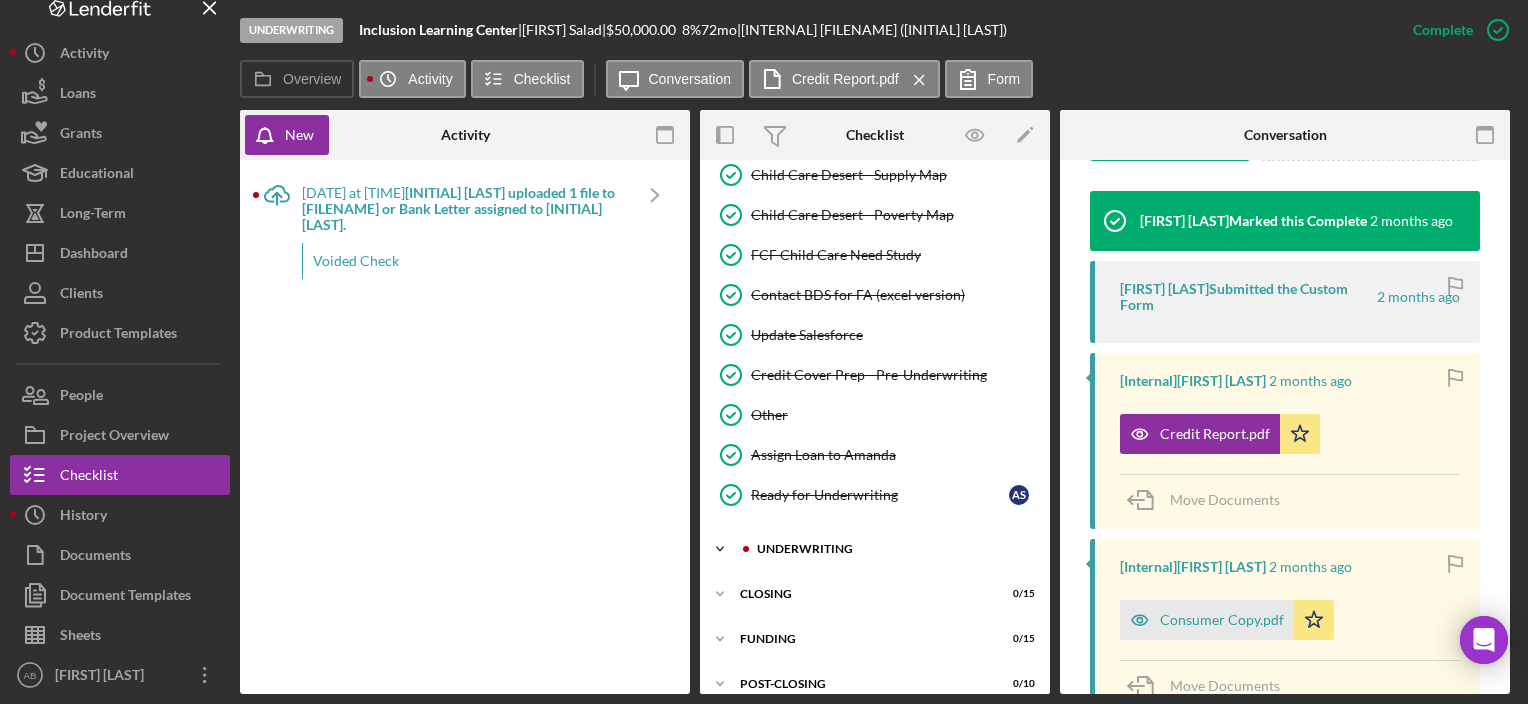 click on "Icon/Expander UNDERWRITING 1 / 20" at bounding box center (875, 549) 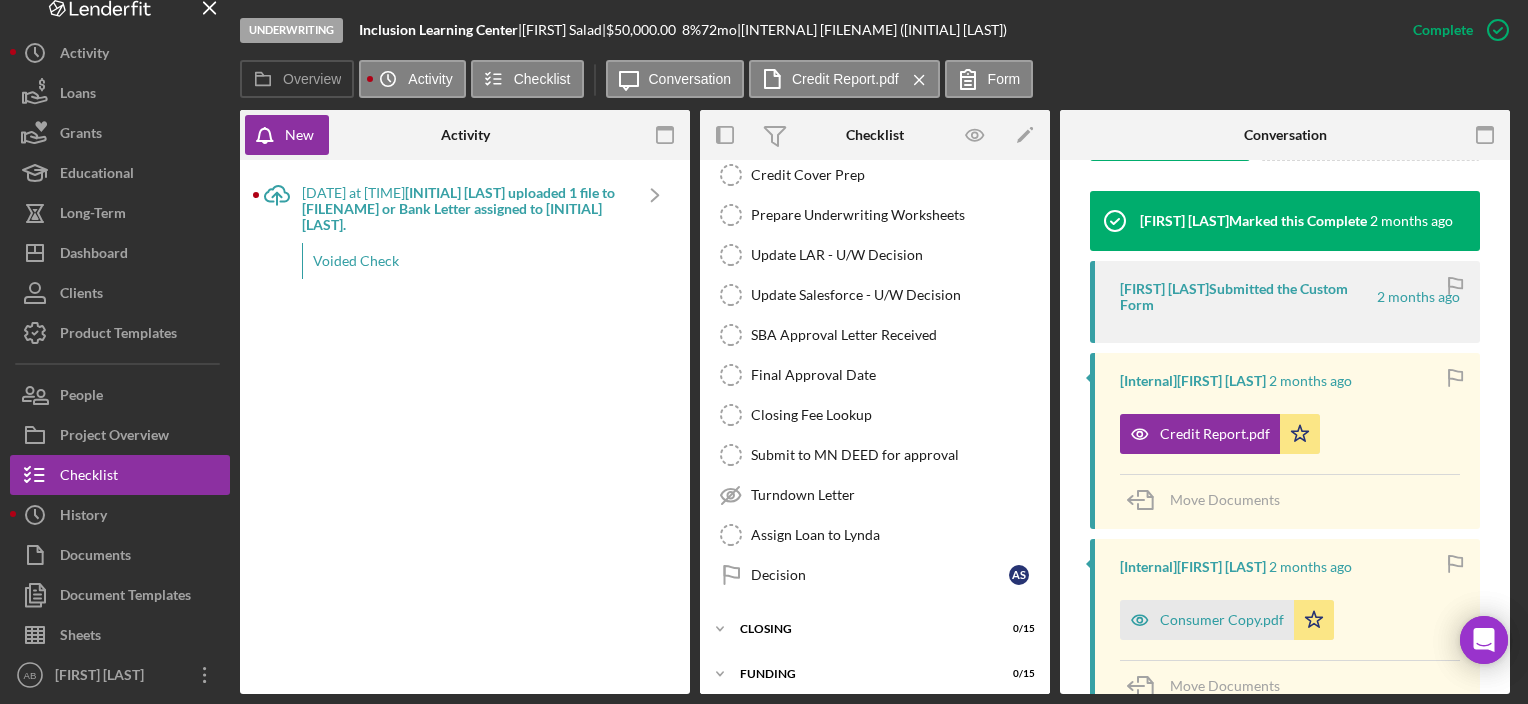 scroll, scrollTop: 3132, scrollLeft: 0, axis: vertical 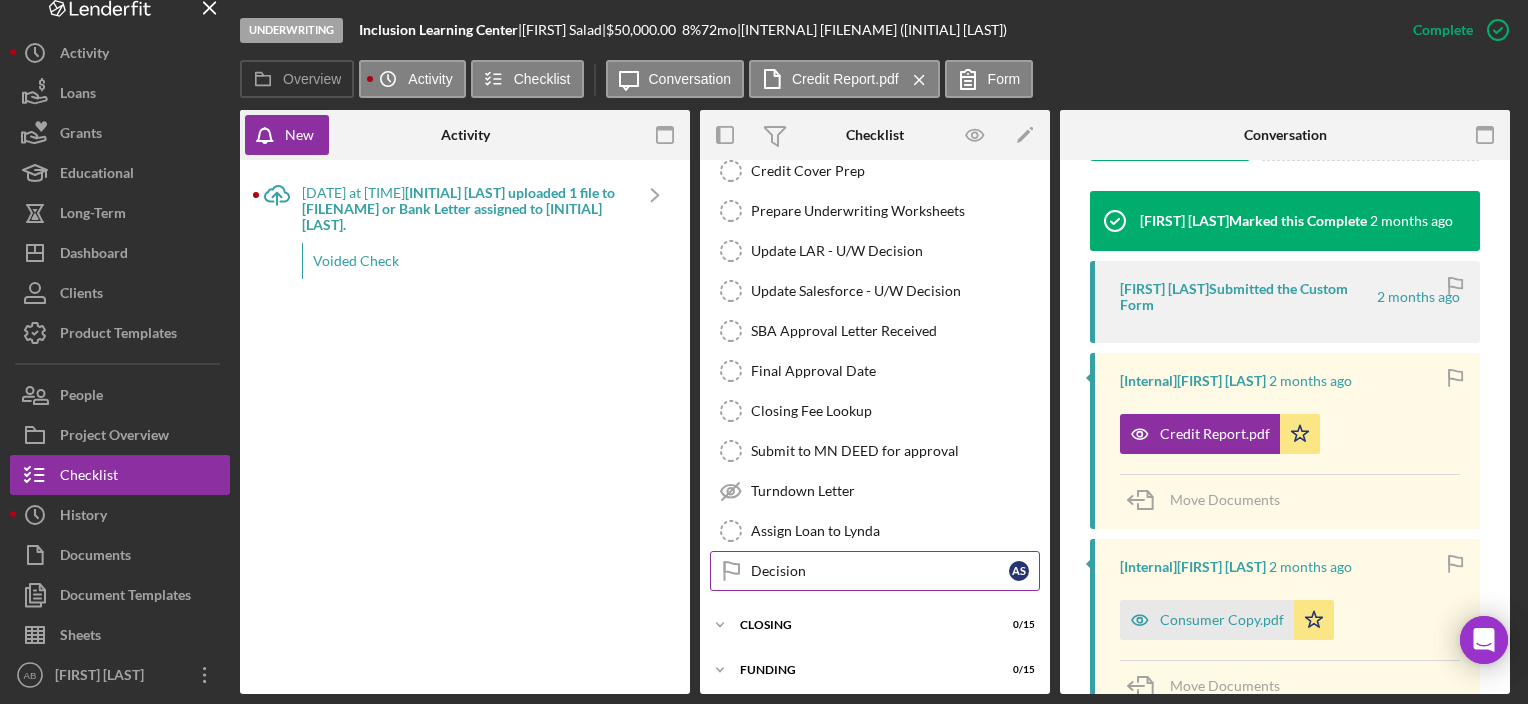 click on "Decision" at bounding box center (880, 571) 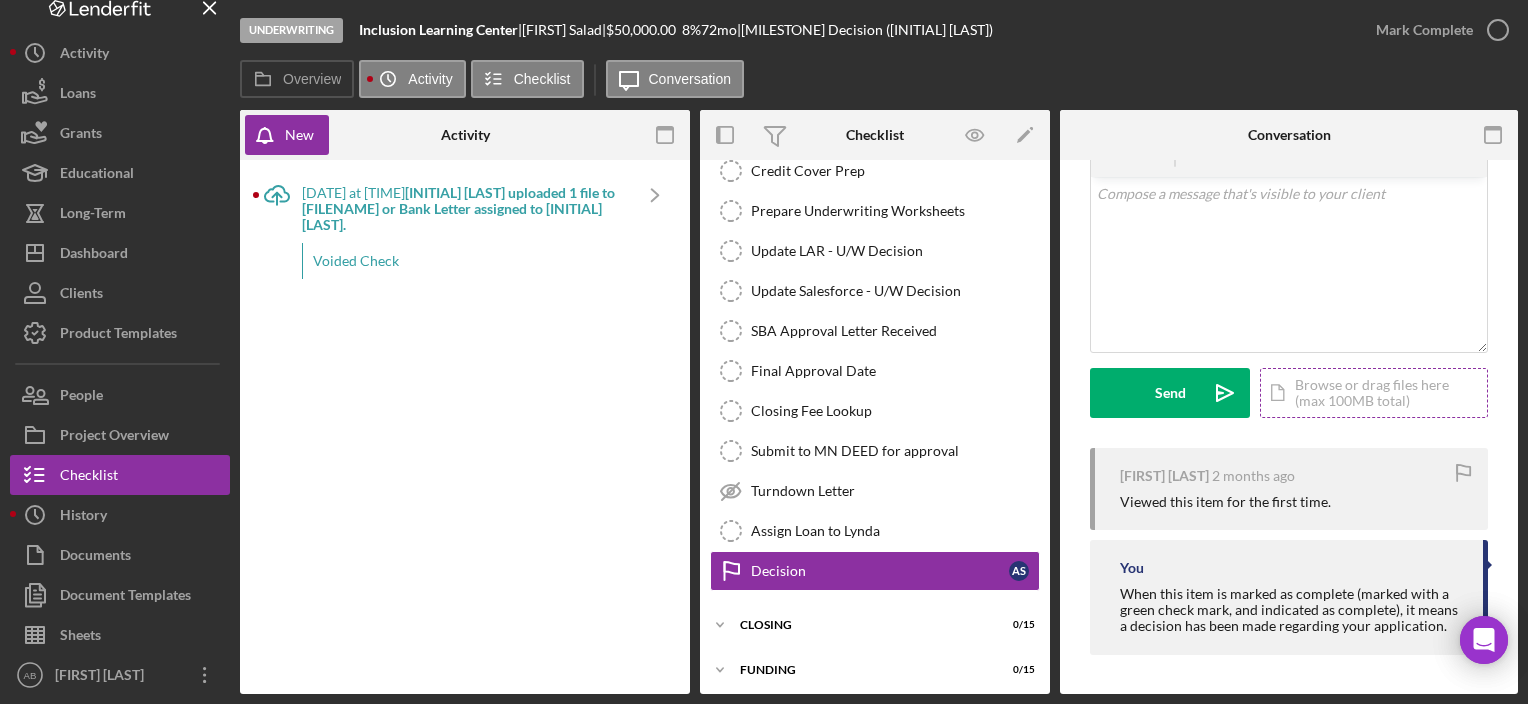 scroll, scrollTop: 0, scrollLeft: 0, axis: both 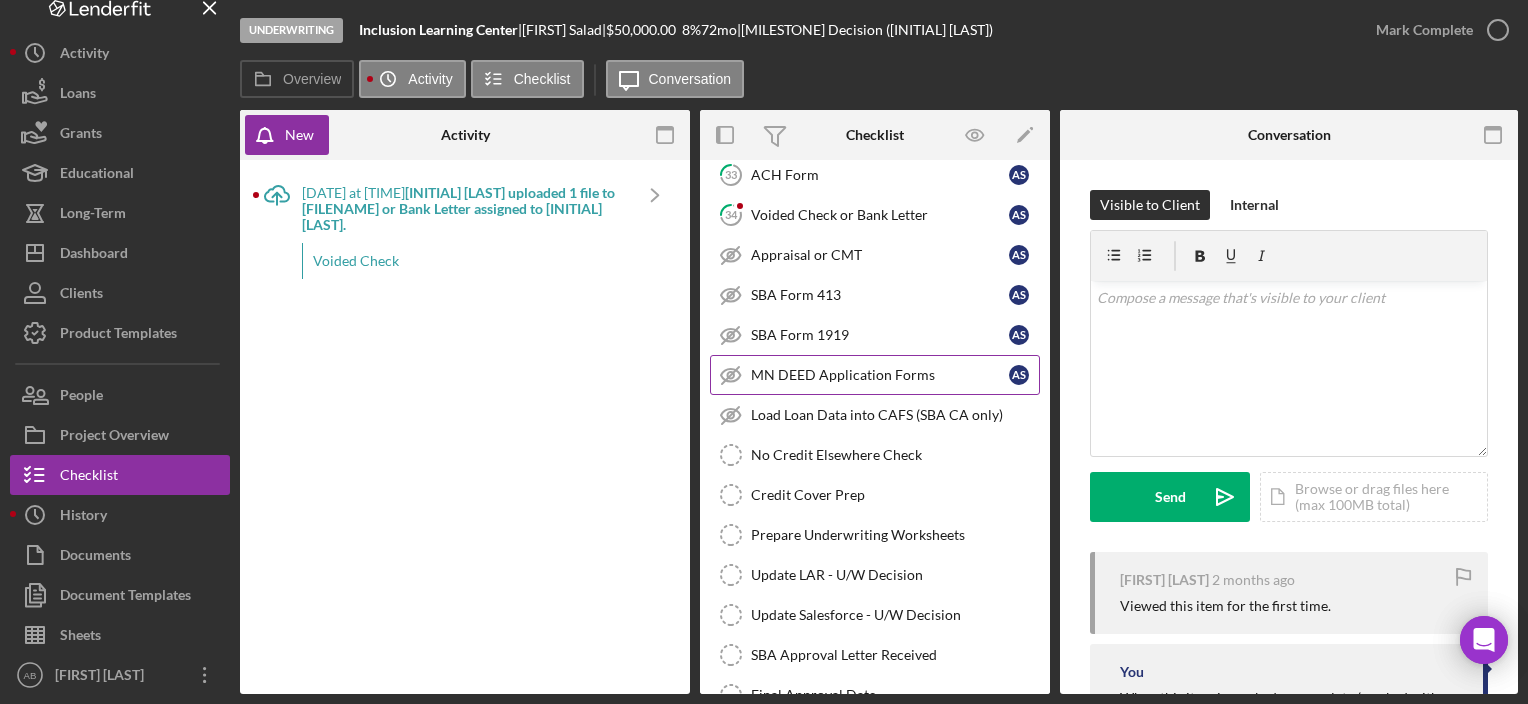 click on "[STATE] DEED Application Forms [STATE] DEED Application Forms A S" at bounding box center [875, 375] 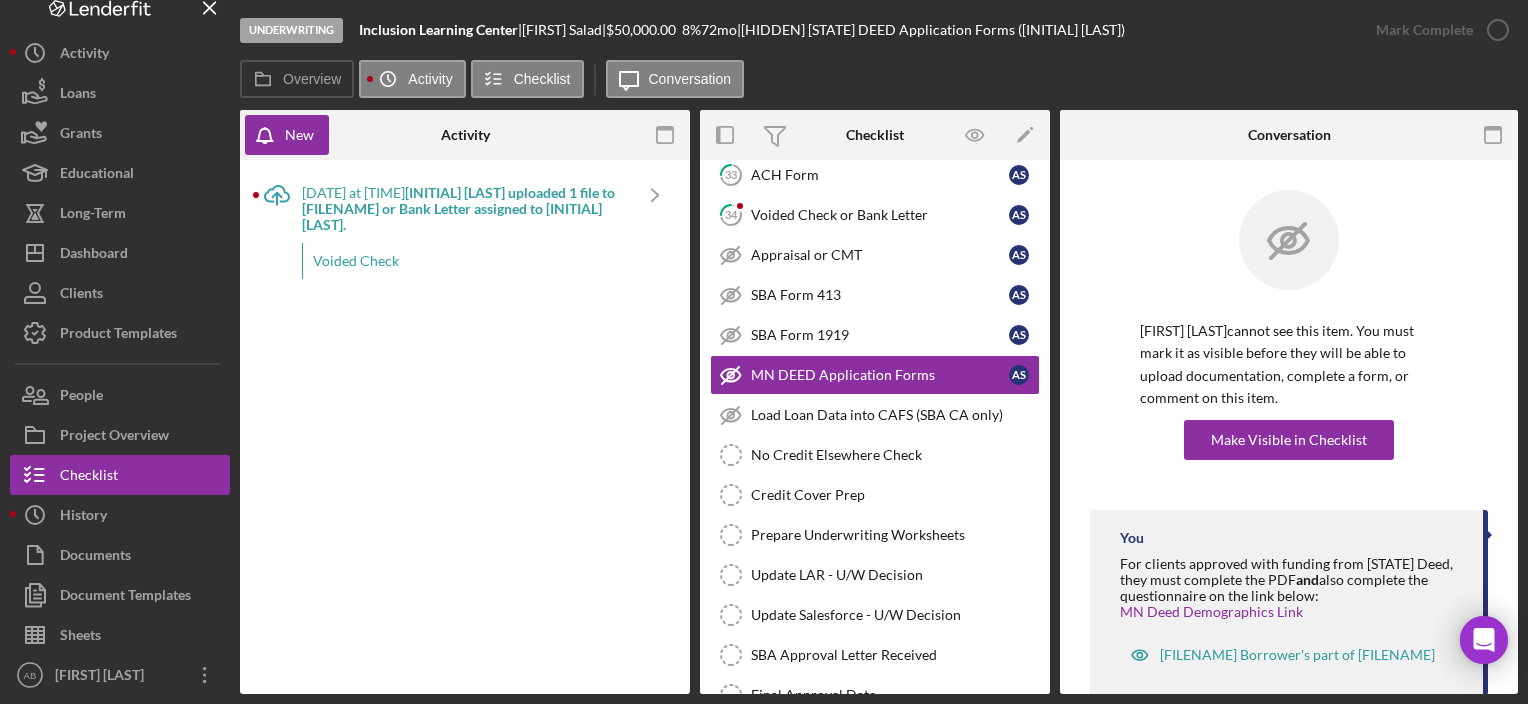 scroll, scrollTop: 40, scrollLeft: 0, axis: vertical 